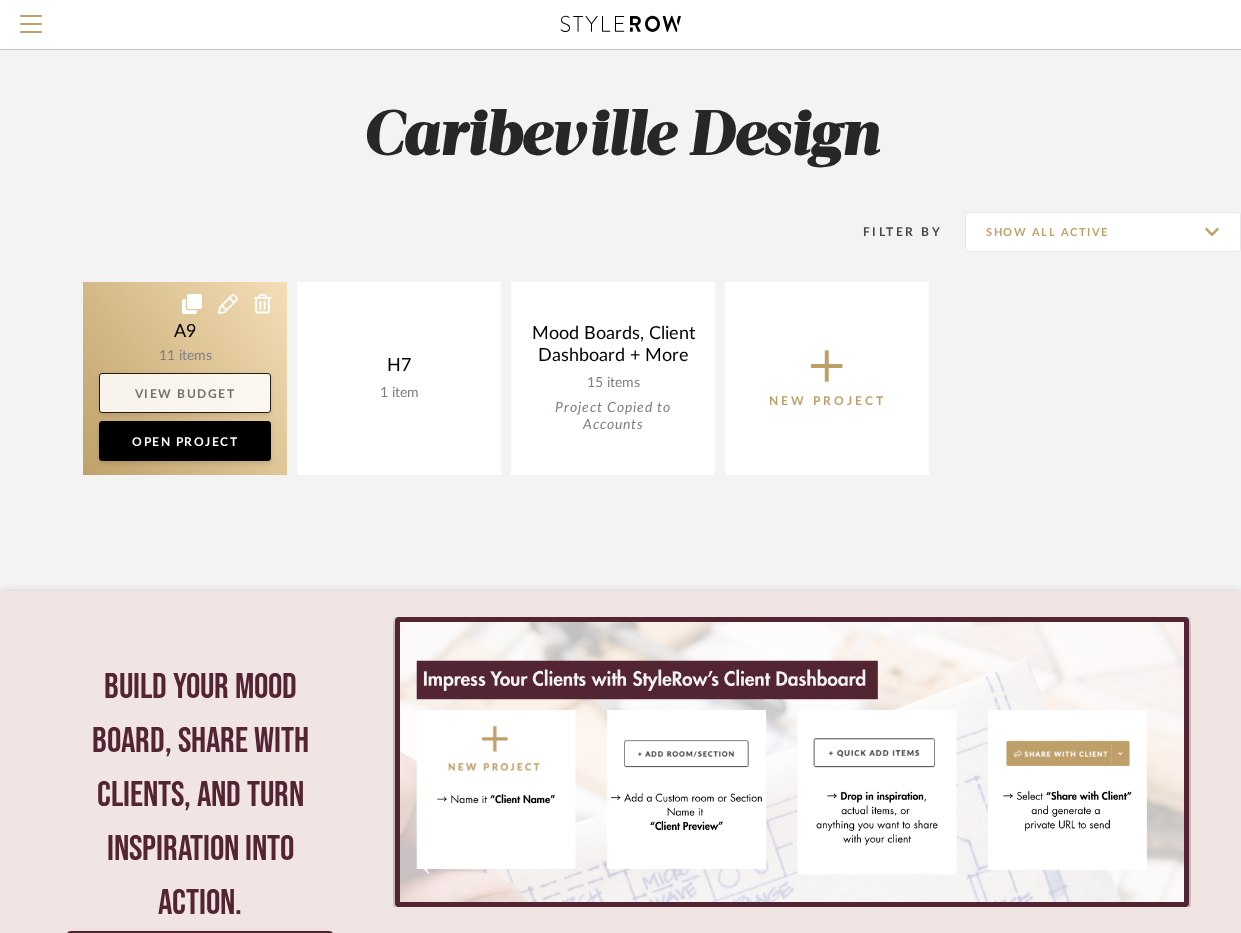 scroll, scrollTop: 0, scrollLeft: 0, axis: both 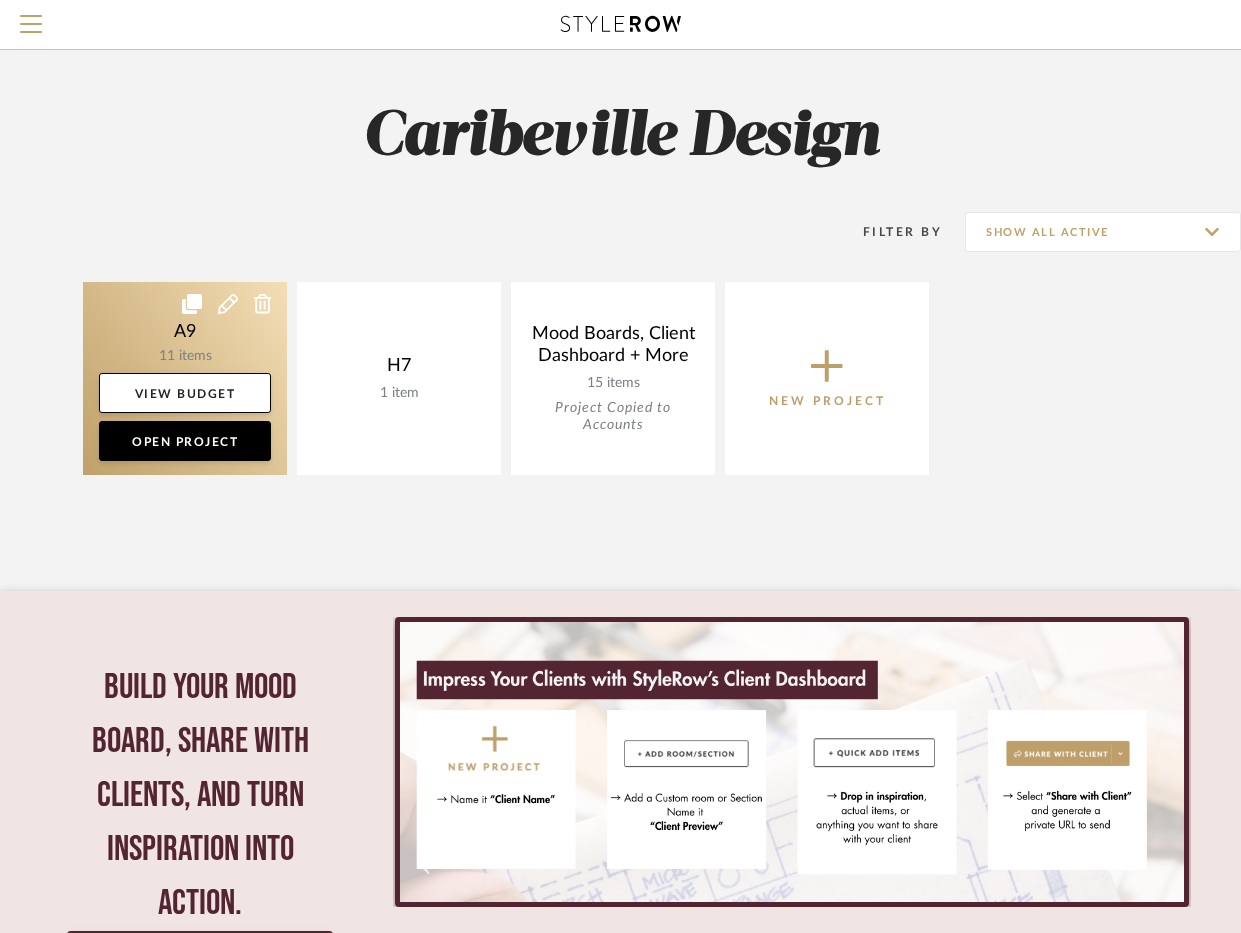 click 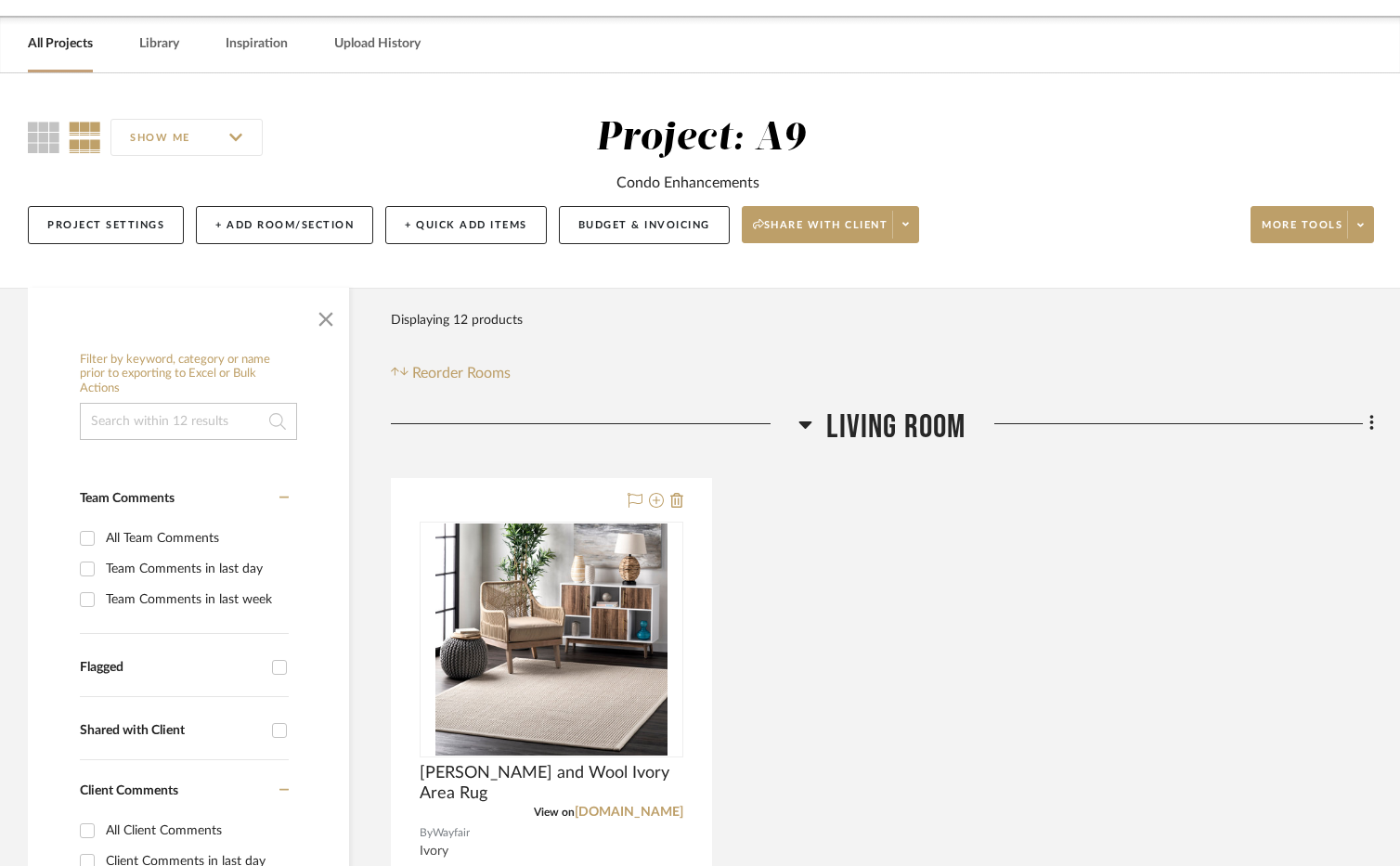 scroll, scrollTop: 93, scrollLeft: 0, axis: vertical 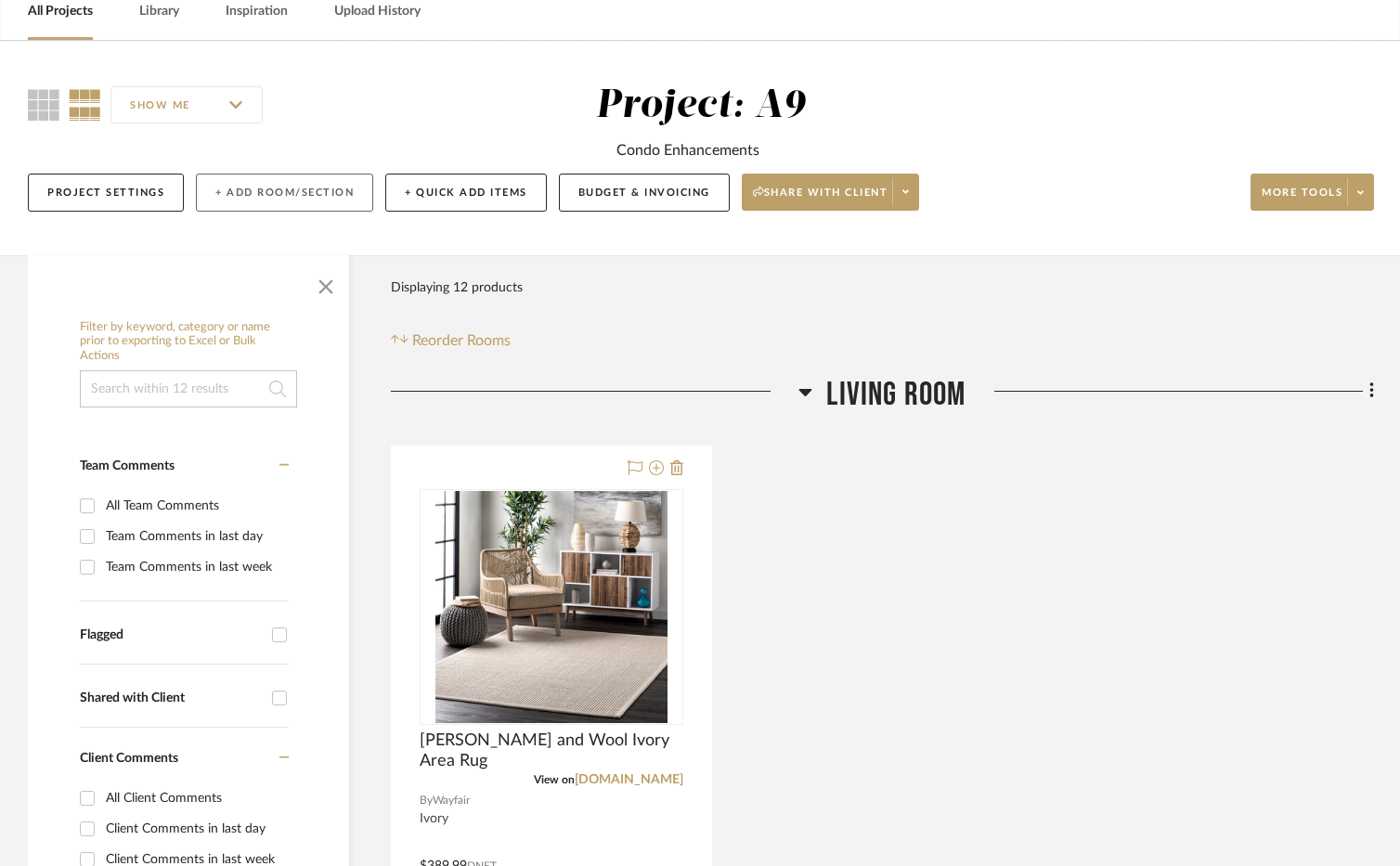 click on "+ Add Room/Section" 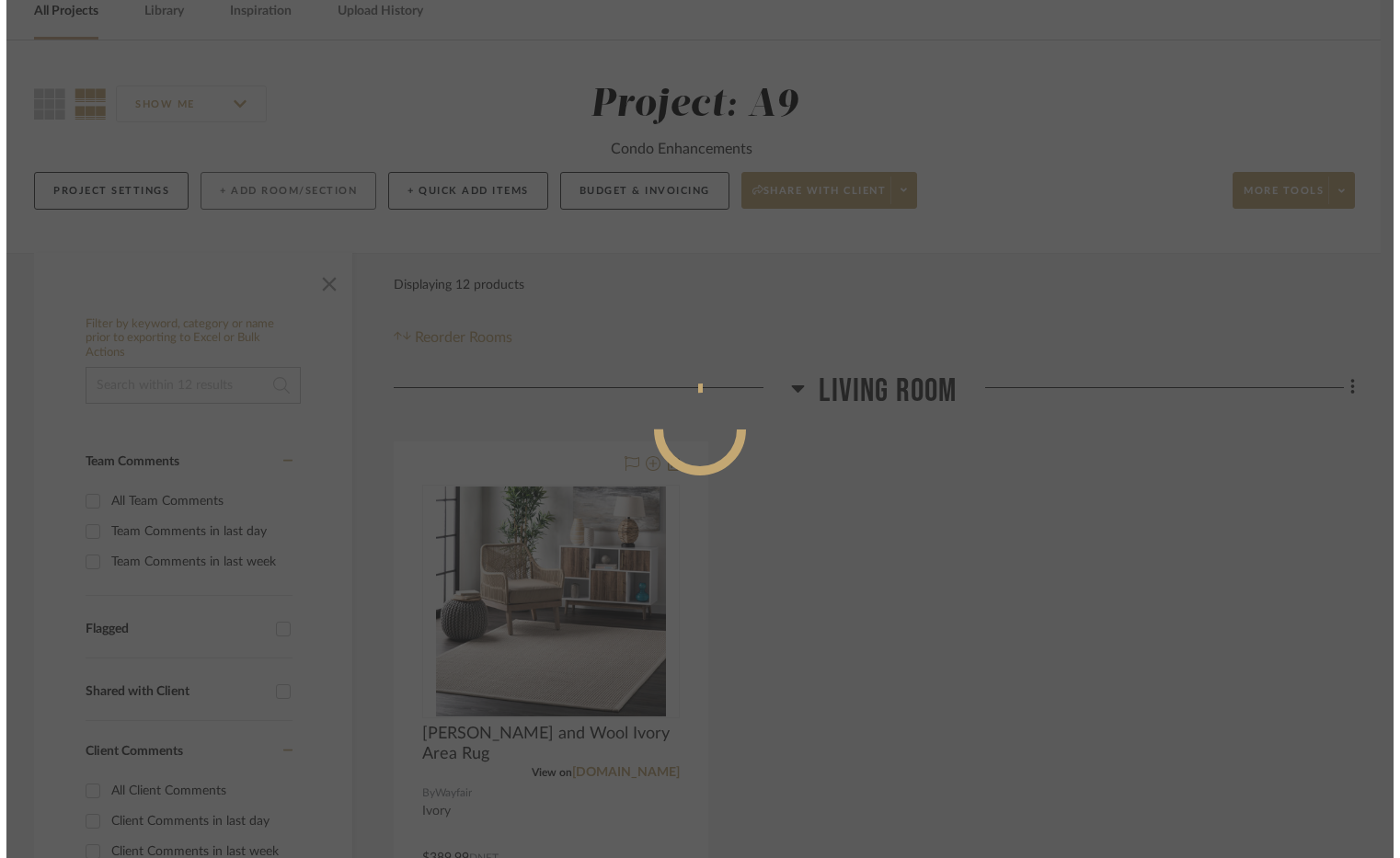 scroll, scrollTop: 0, scrollLeft: 0, axis: both 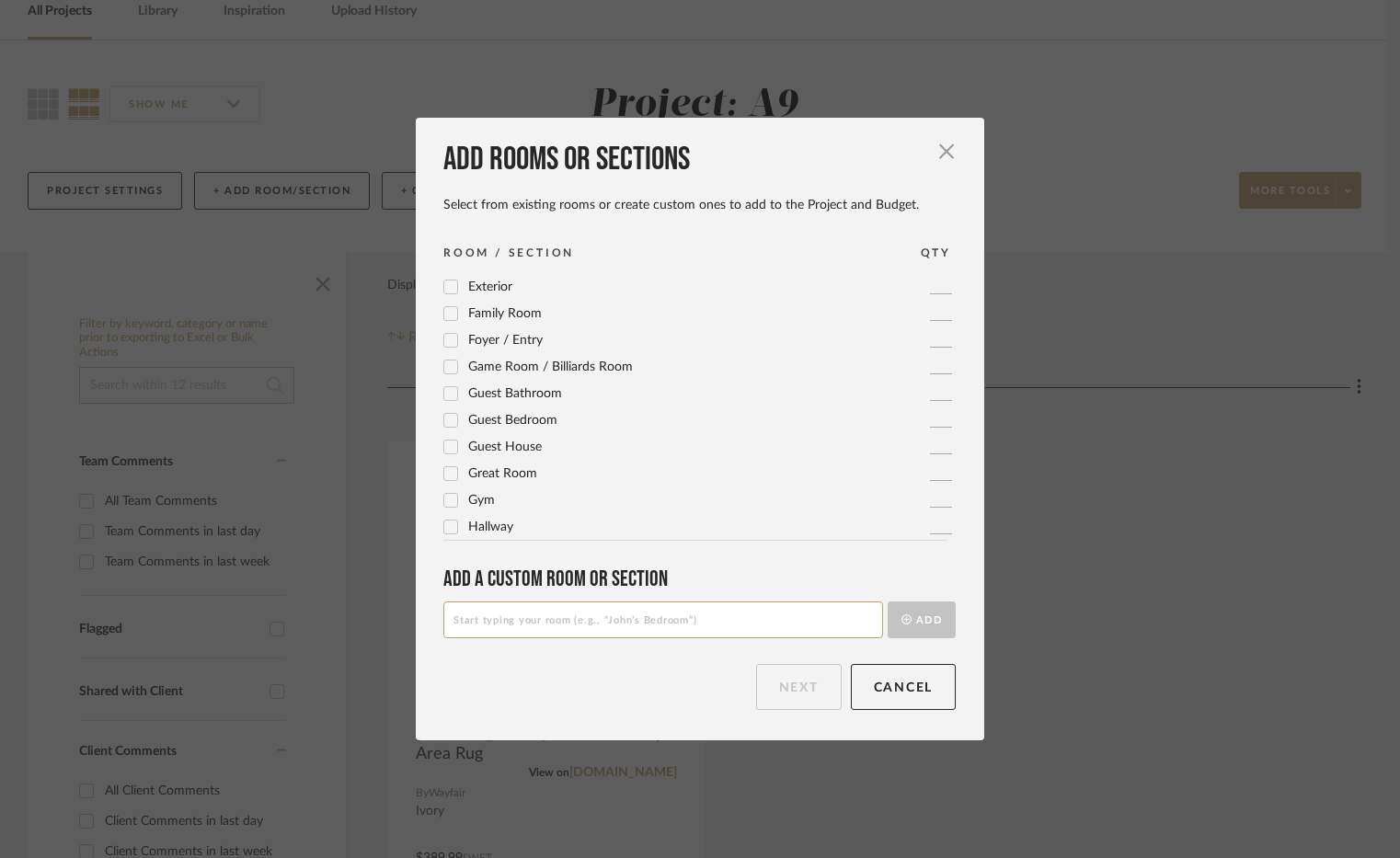 click on "Foyer / Entry" at bounding box center [505, 340] 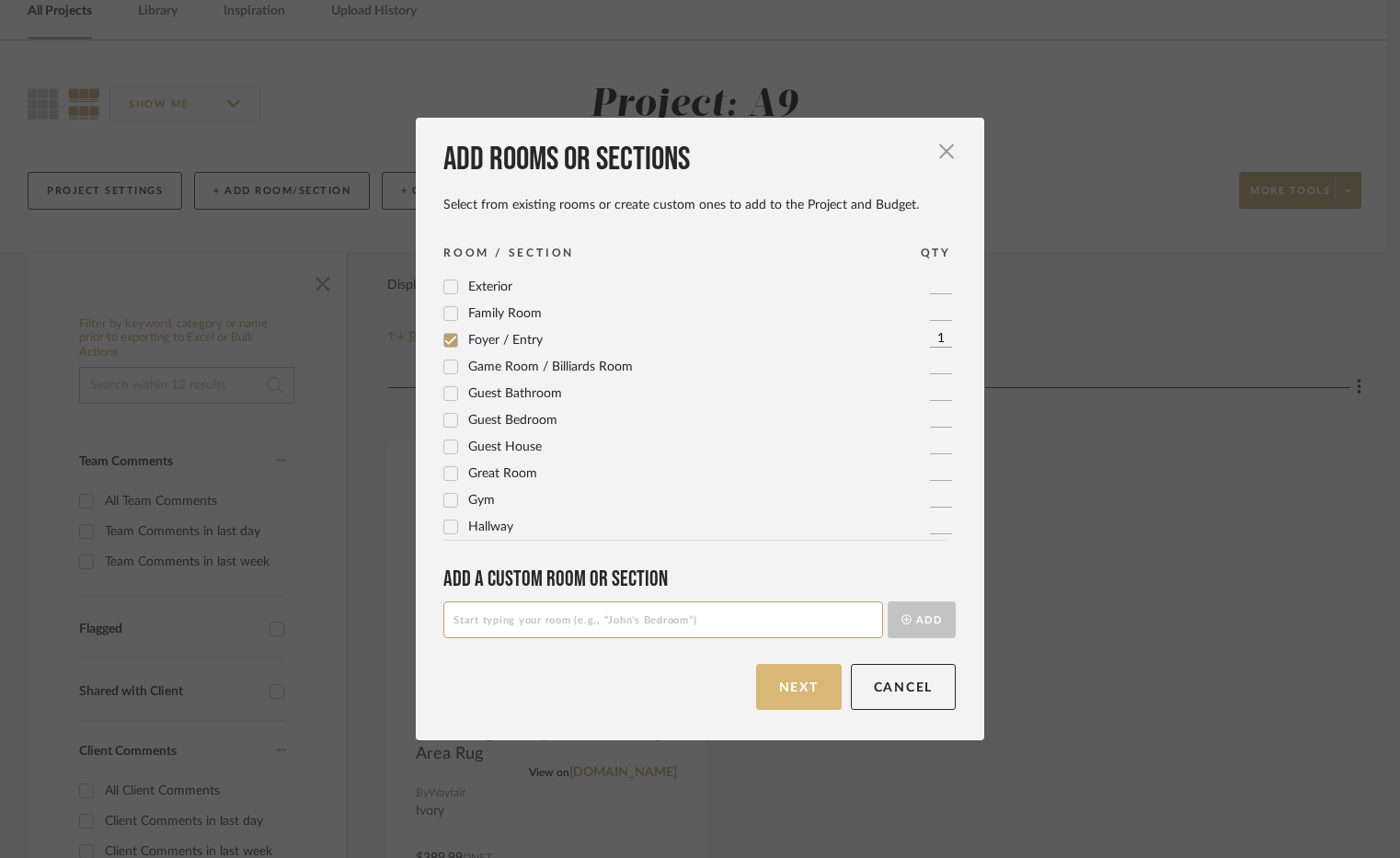 click on "Next" at bounding box center (798, 687) 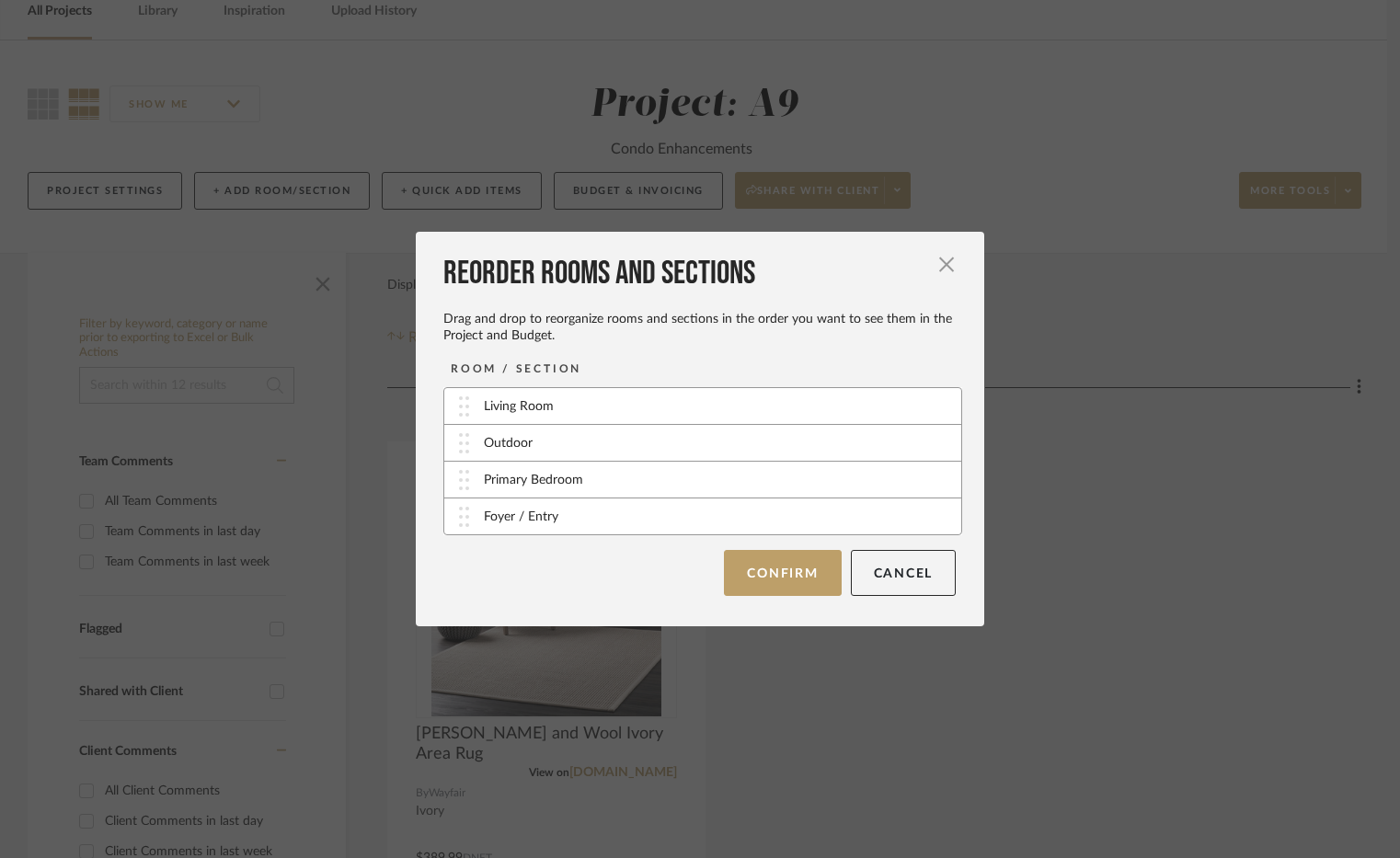 type 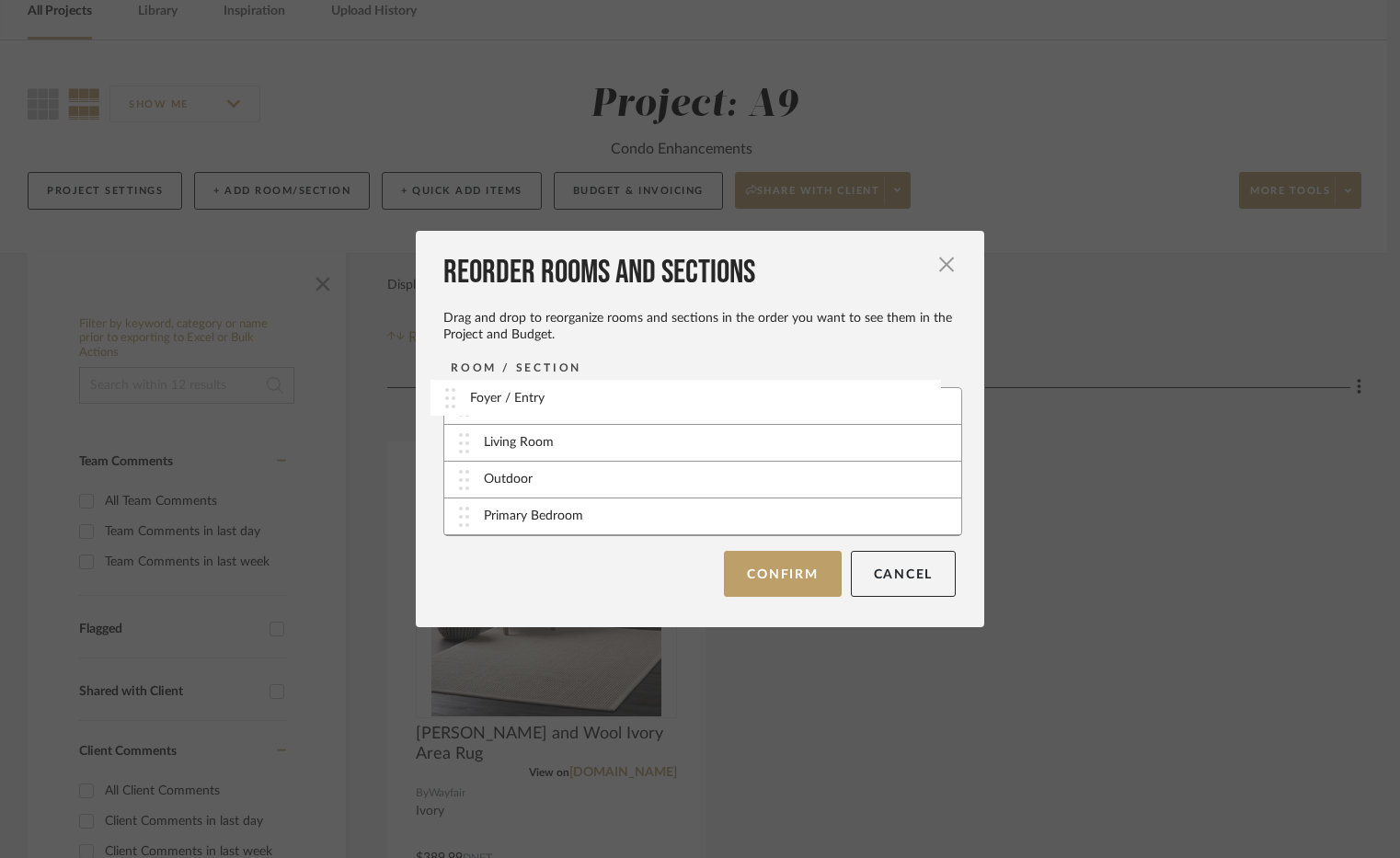 drag, startPoint x: 559, startPoint y: 518, endPoint x: 552, endPoint y: 399, distance: 119.2057 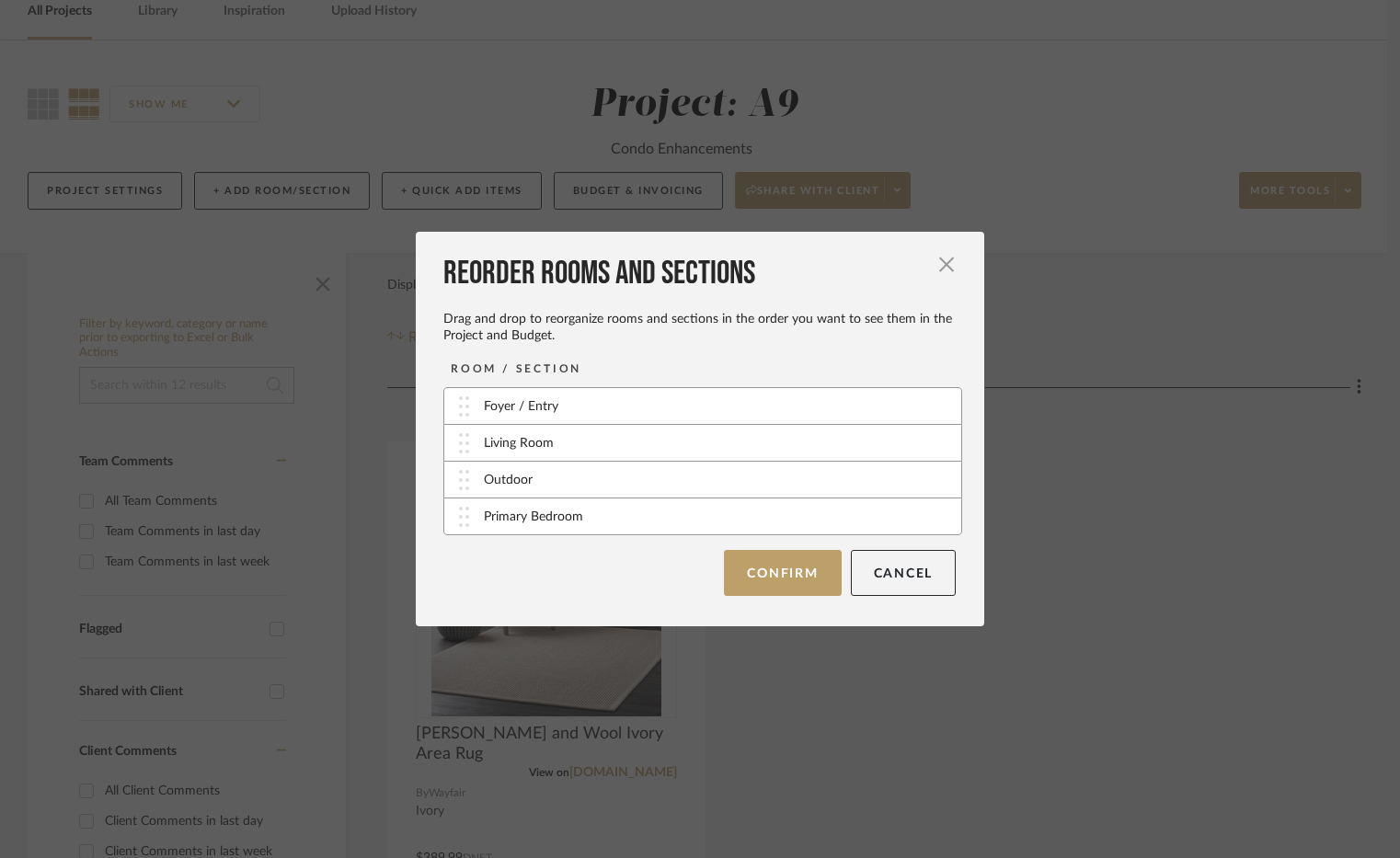 click on "Outdoor" at bounding box center [703, 480] 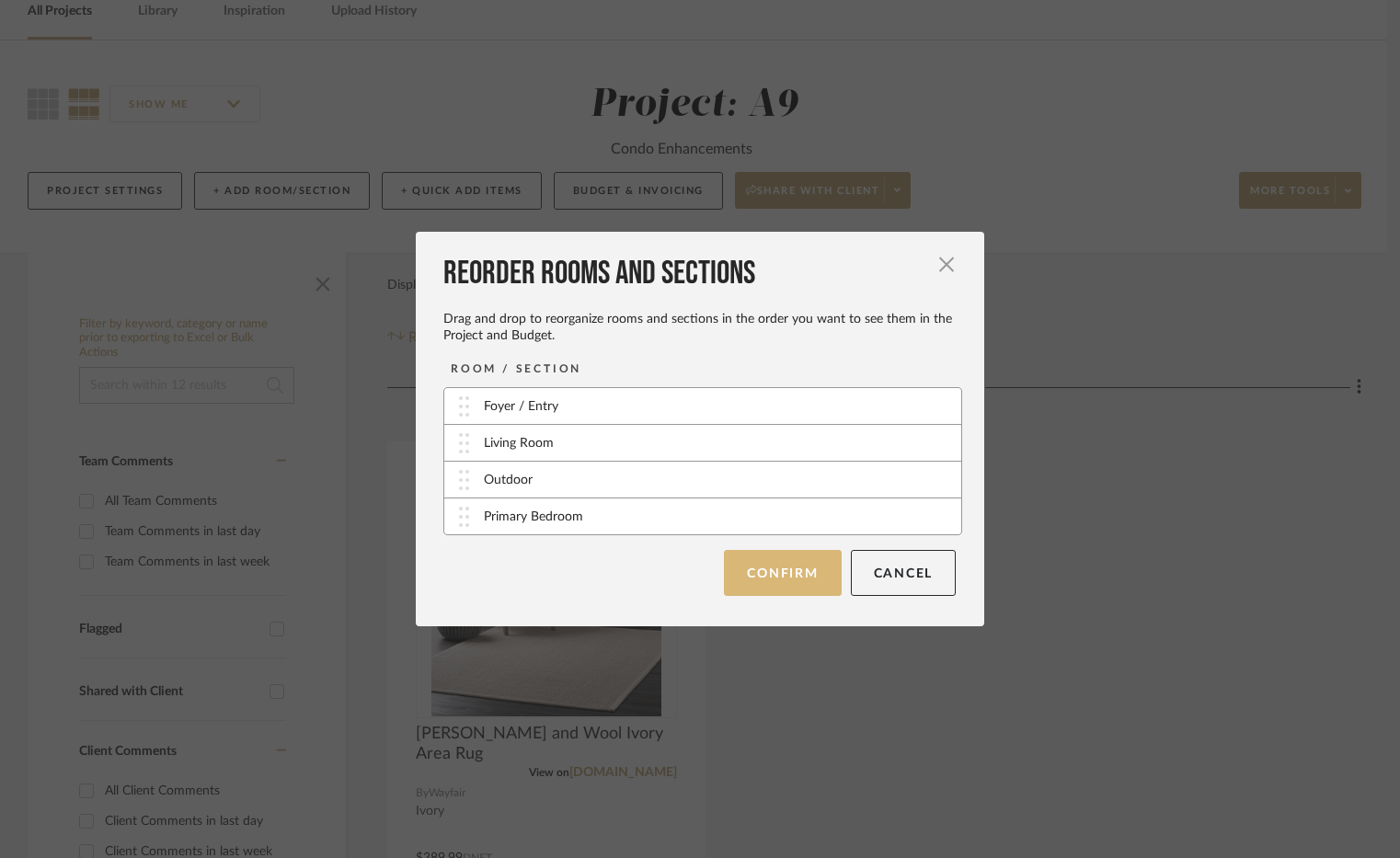 click on "Confirm" at bounding box center [782, 573] 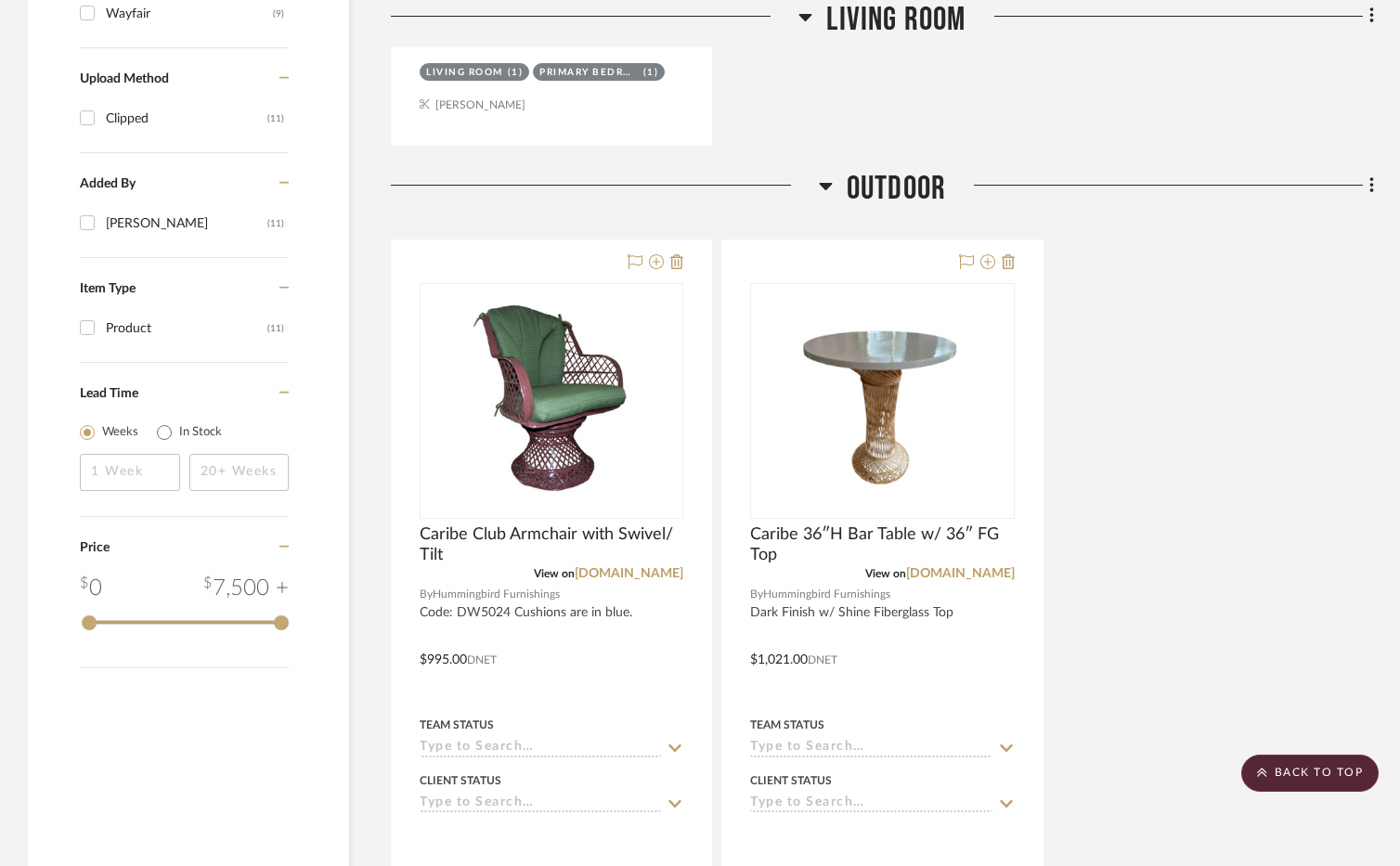 scroll, scrollTop: 1299, scrollLeft: 0, axis: vertical 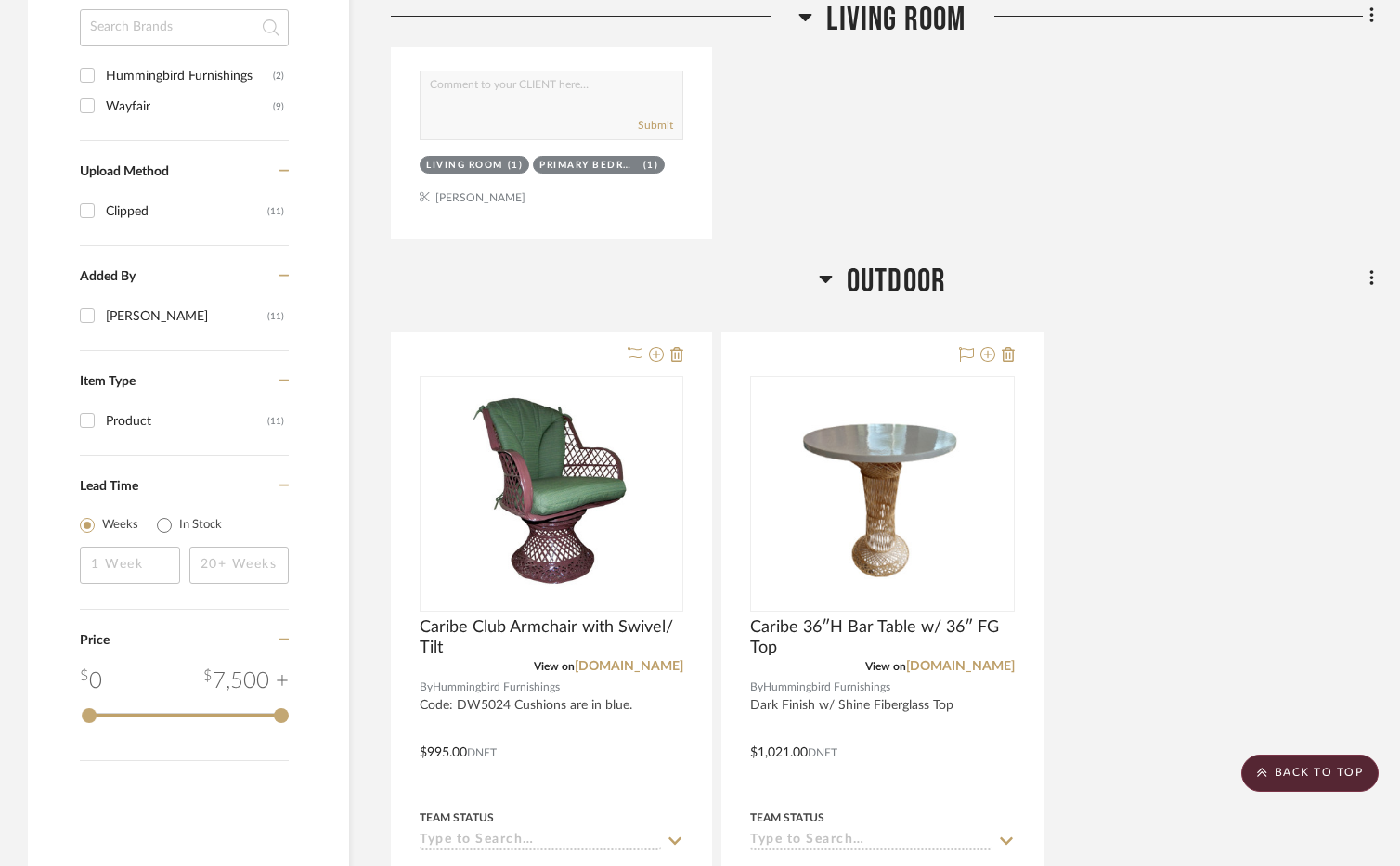 click on "Filter by keyword, category or name prior to exporting to Excel or Bulk Actions Team Comments All Team Comments Team Comments in last day Team Comments in last week Flagged Shared with Client Client Comments All Client Comments Client Comments in last day Client Comments in last week Added To PO Category  Seating   (1)   Tables   (1)   Accessories    (7)   Rugs   (2)  Brand Hummingbird Furnishings  (2)  Wayfair  (9)  Upload Method Clipped  (11)  Added By [PERSON_NAME]  (11)  Item Type Product  (11)  Lead Time Weeks In Stock Price 0  7,500 +  0 7500  Filter Products   Displaying 12 products  Reorder Rooms LOADING Foyer / Entry Add some items in this section: Quick Add Items  Upload Item   Clip from a website   Add via your libraries  Living Room  [PERSON_NAME] and Wool Ivory Area Rug  View on  [DOMAIN_NAME]  By  Wayfair  Ivory
$389.99  DNET  Team Status Client Status client Comments:  Submit   Living Room  (1)  Primary Bedroom  (1)    [PERSON_NAME] Outdoor  Caribe Club Armchair with Swivel/ Tilt  View on ×" 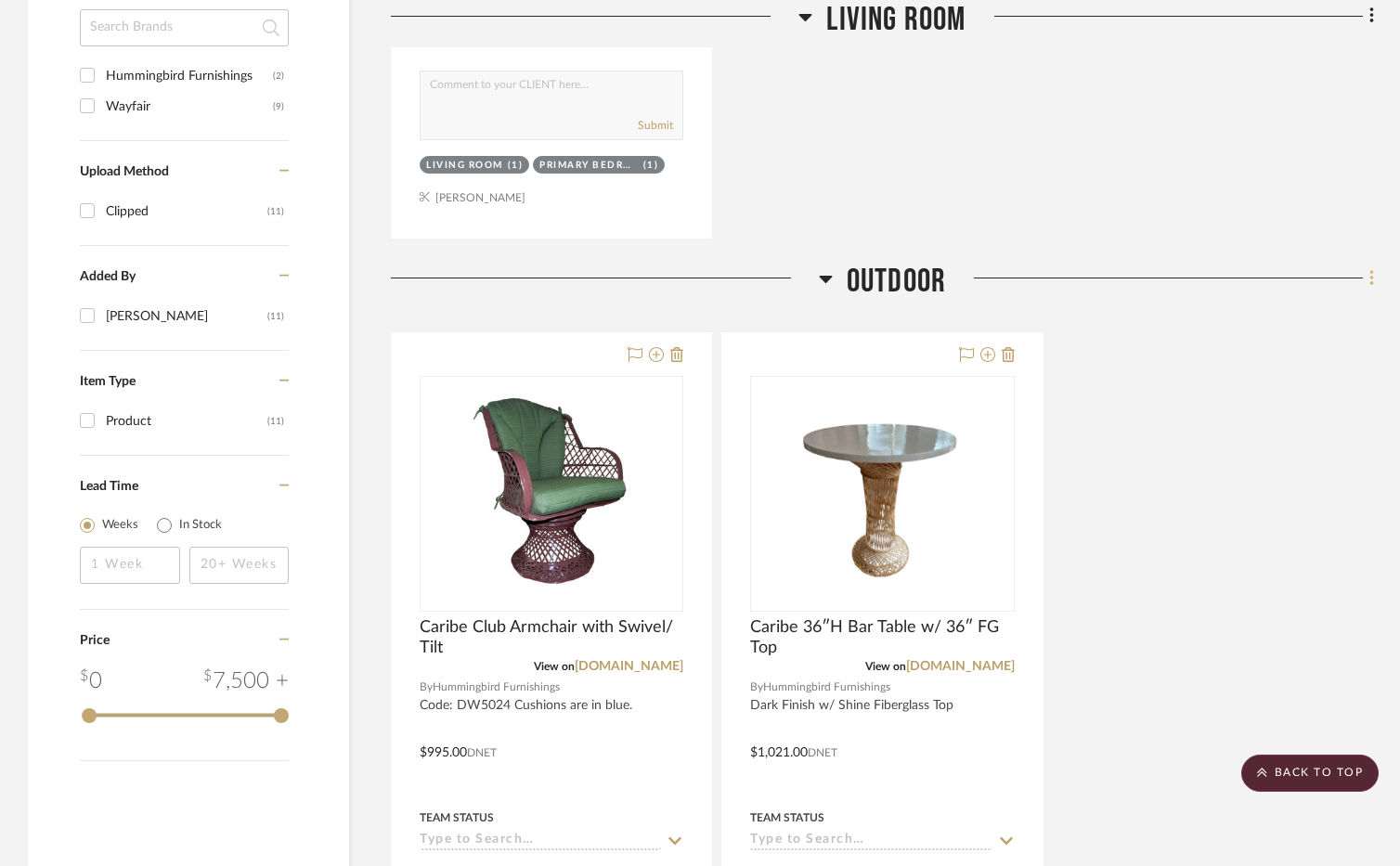 click 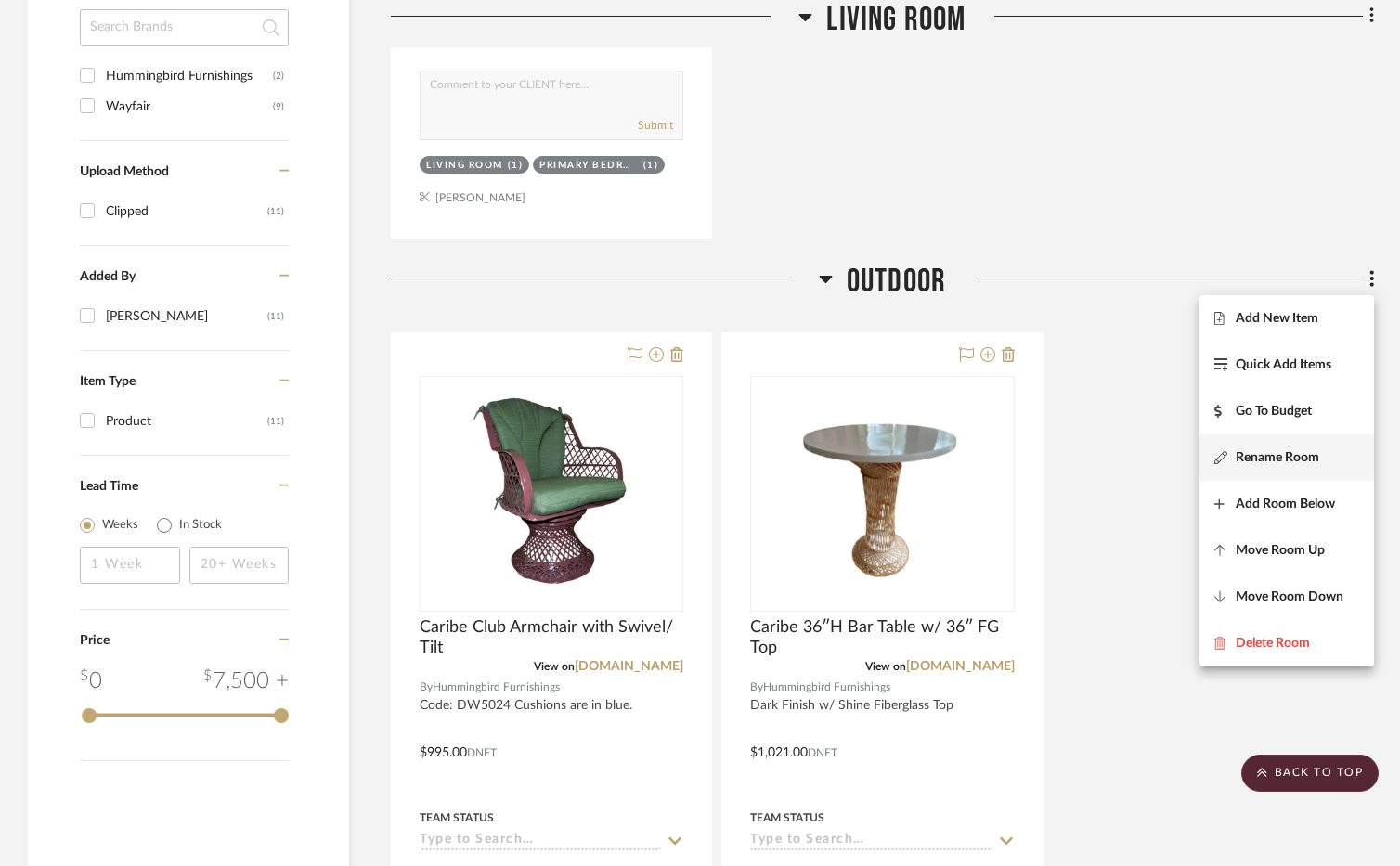 click on "Rename Room" at bounding box center [1277, 457] 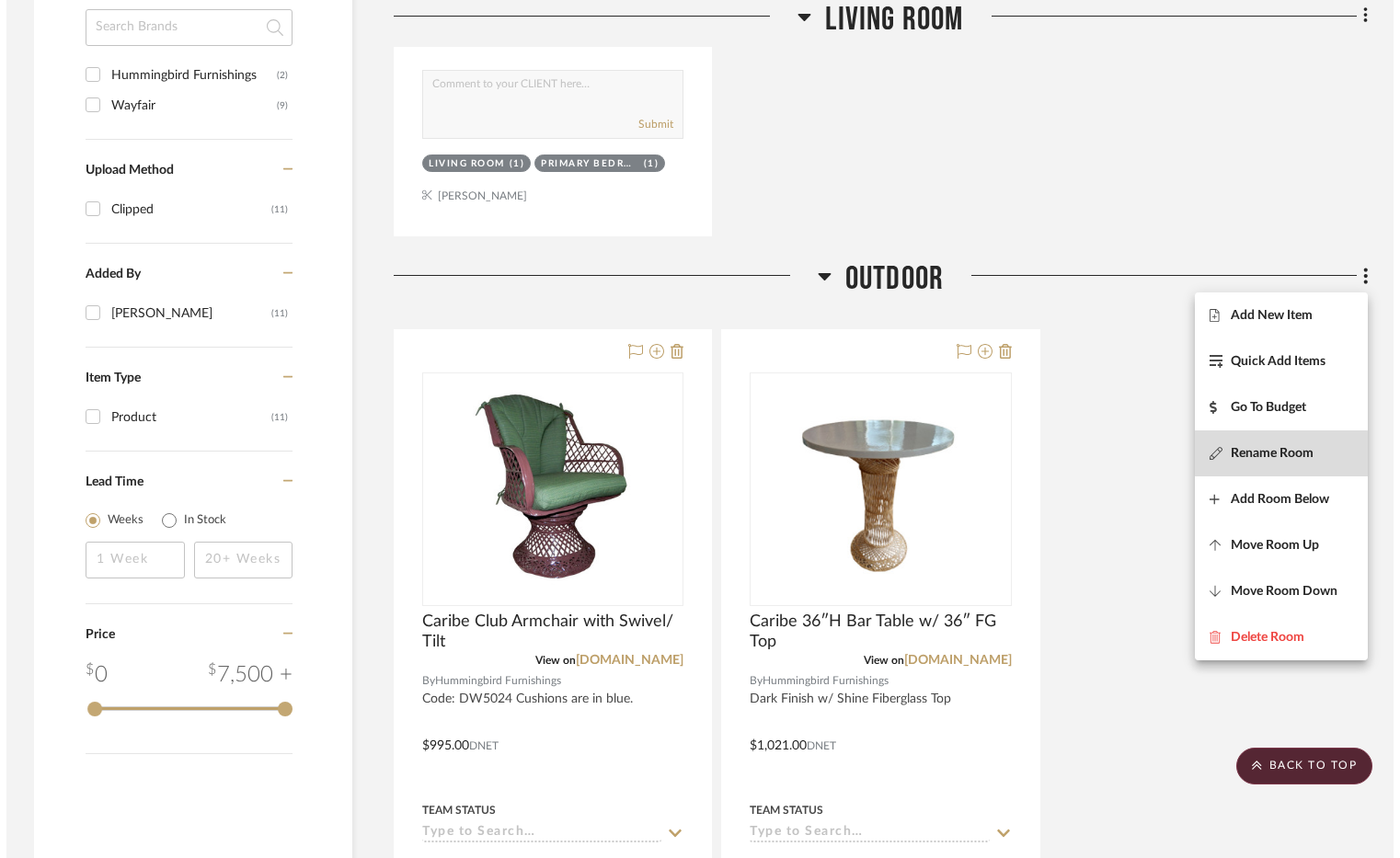 scroll, scrollTop: 0, scrollLeft: 0, axis: both 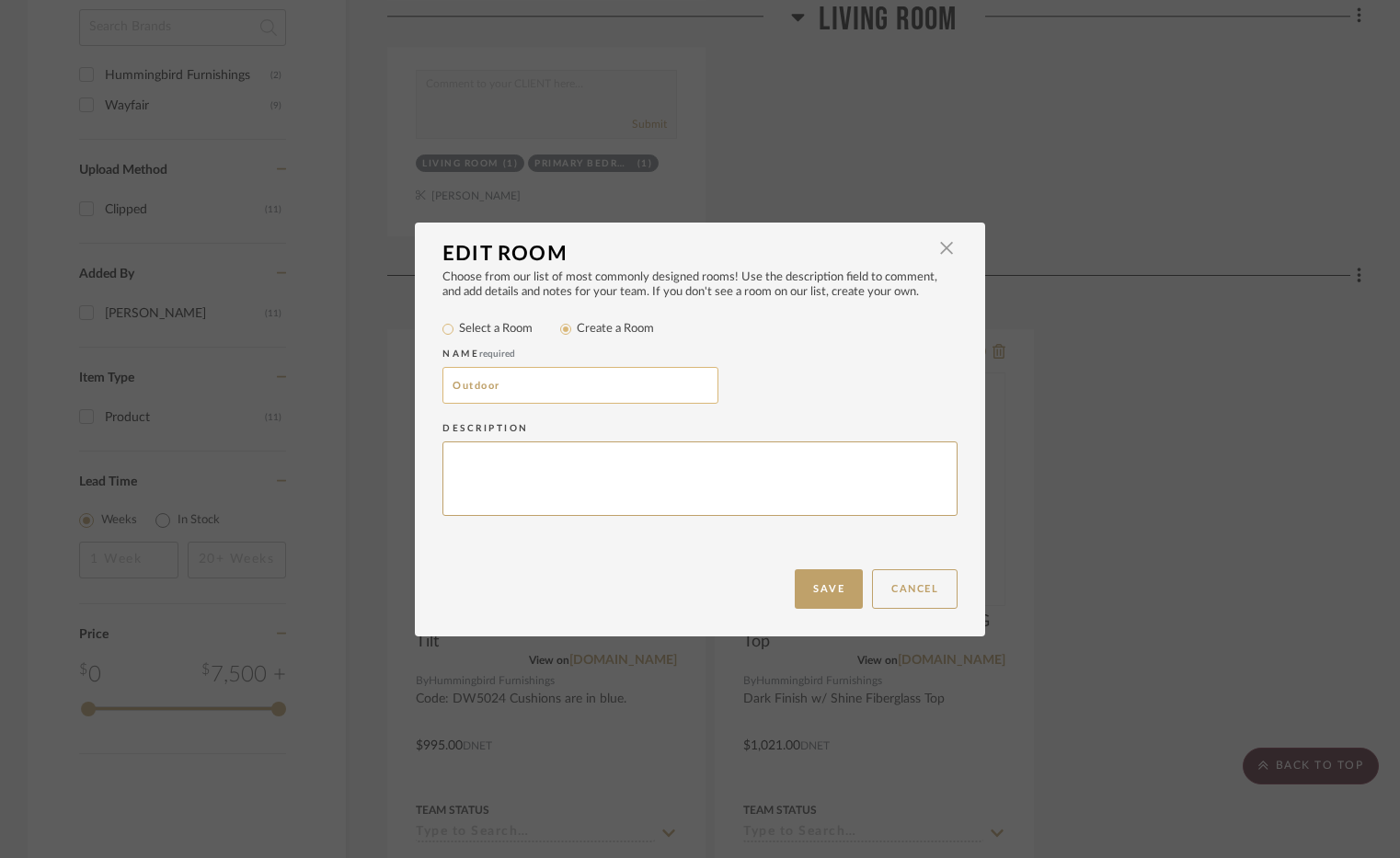 click on "Outdoor" at bounding box center (580, 385) 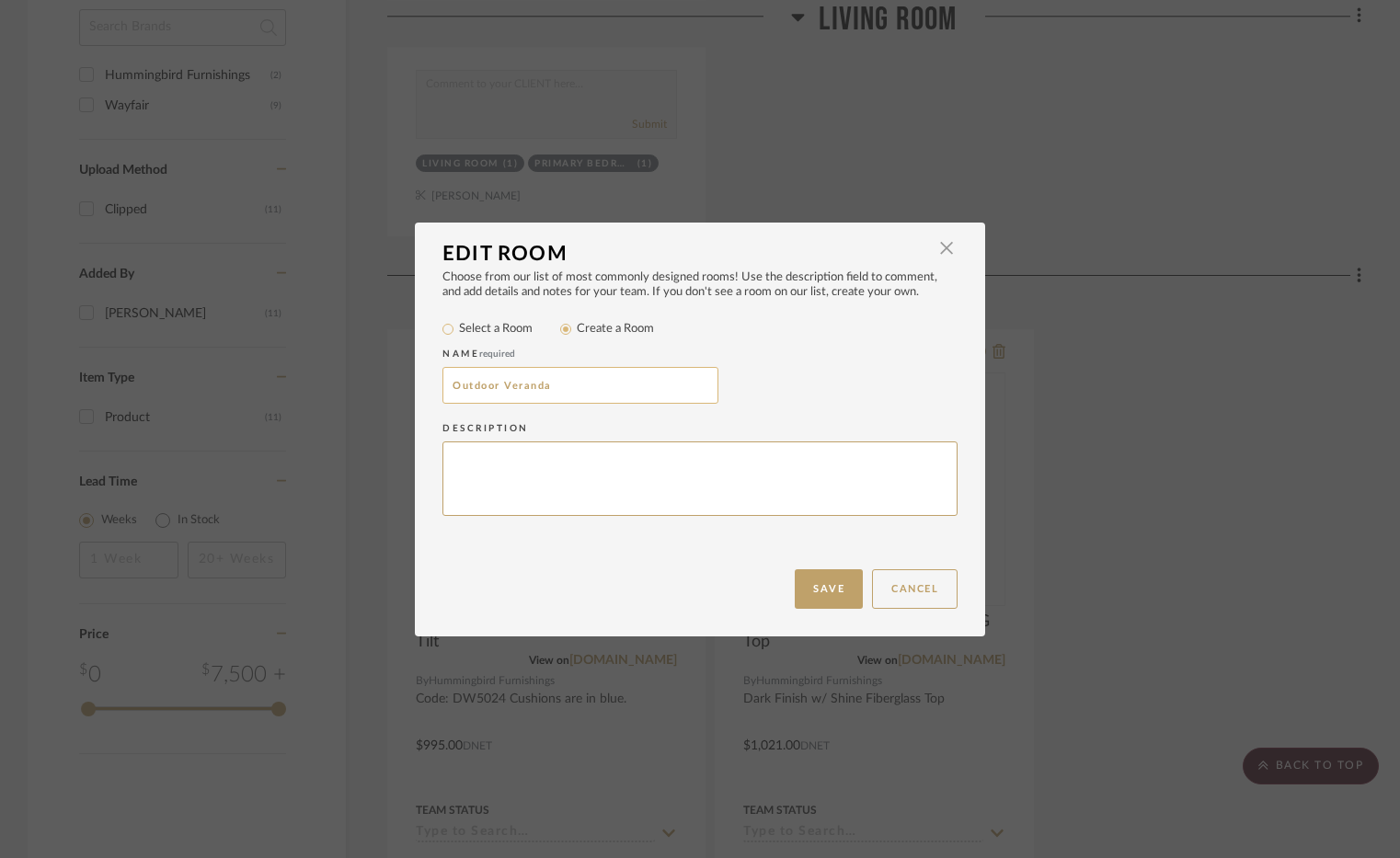 click on "Outdoor Veranda" at bounding box center (580, 385) 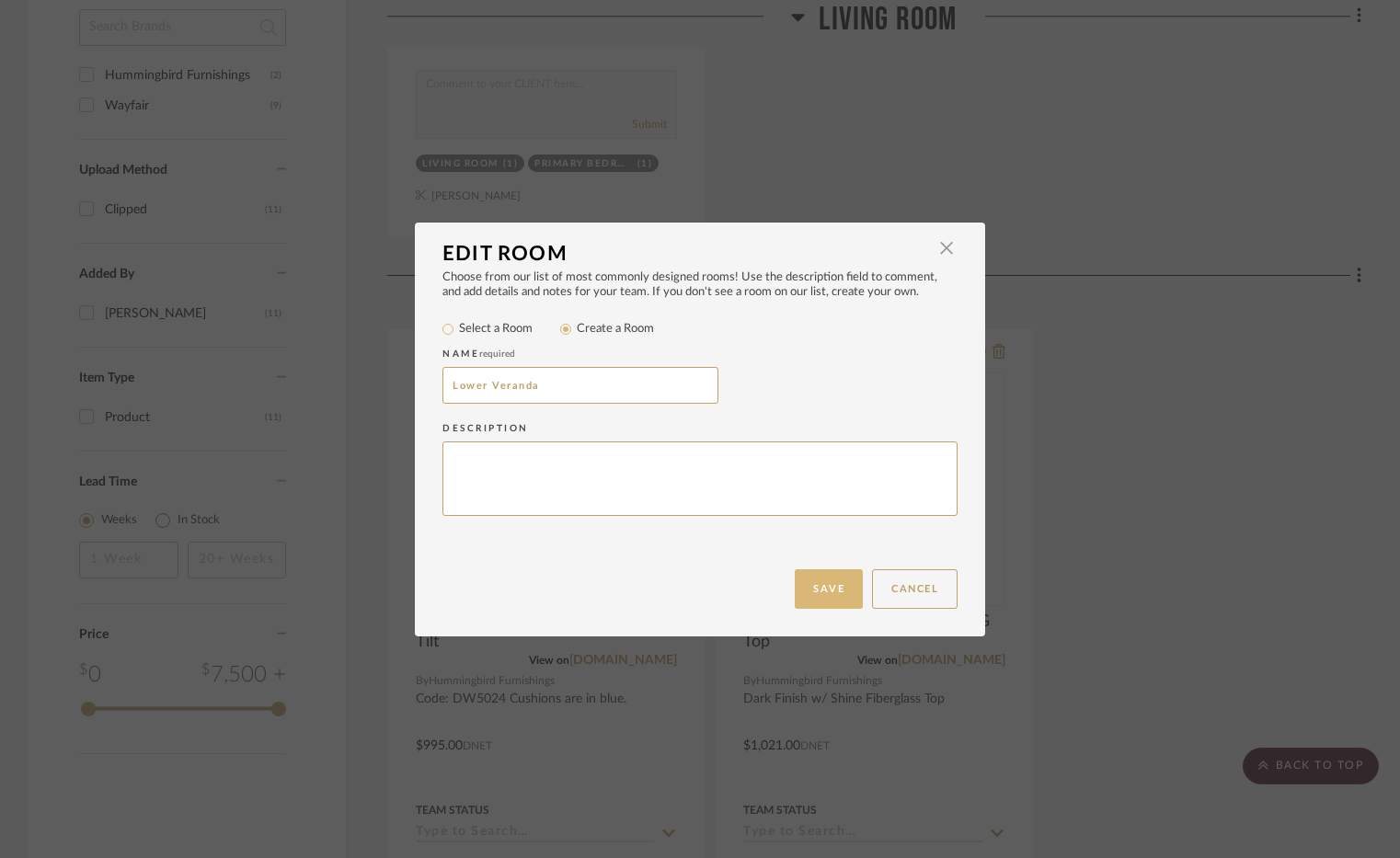 type on "Lower Veranda" 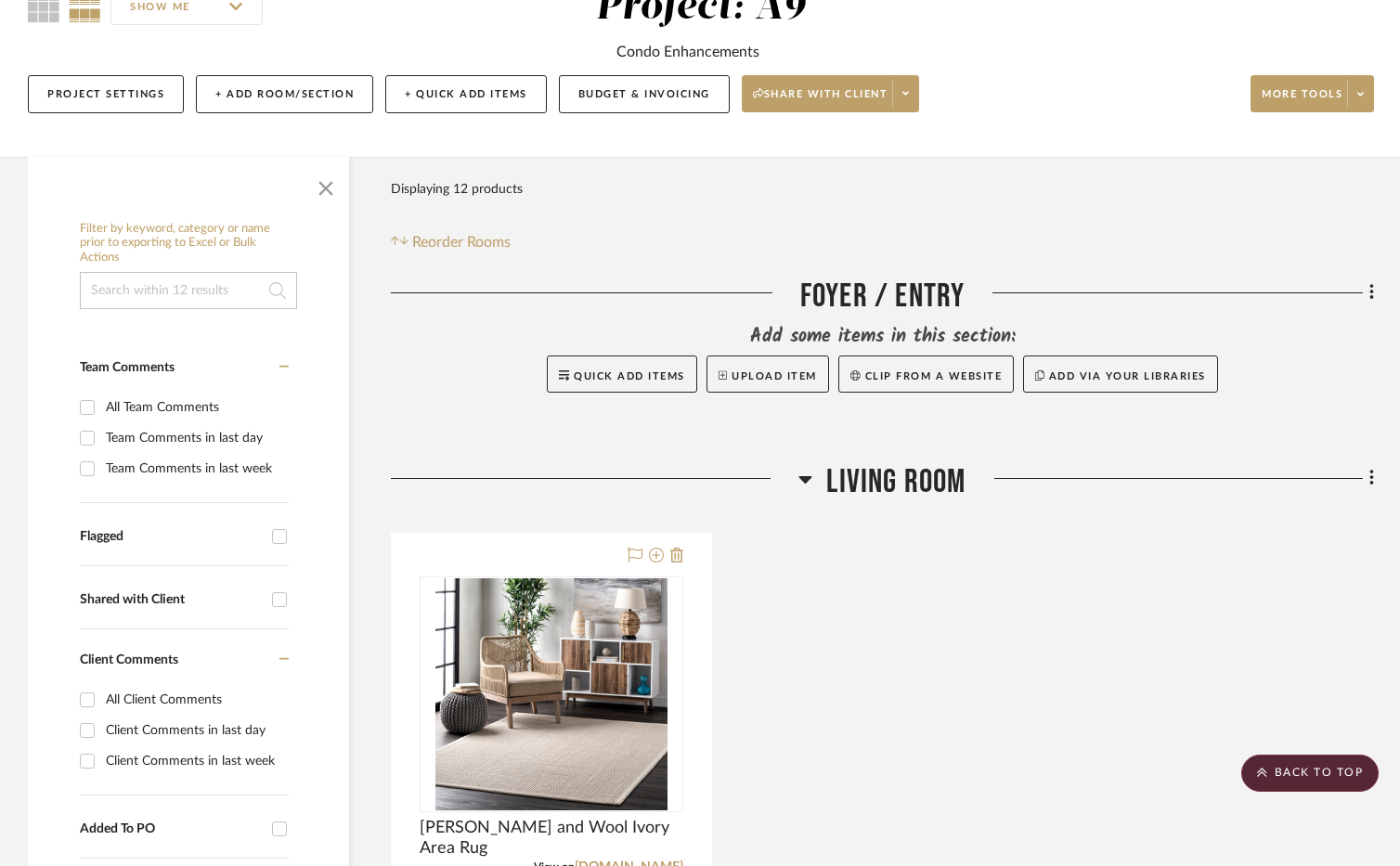 scroll, scrollTop: 186, scrollLeft: 0, axis: vertical 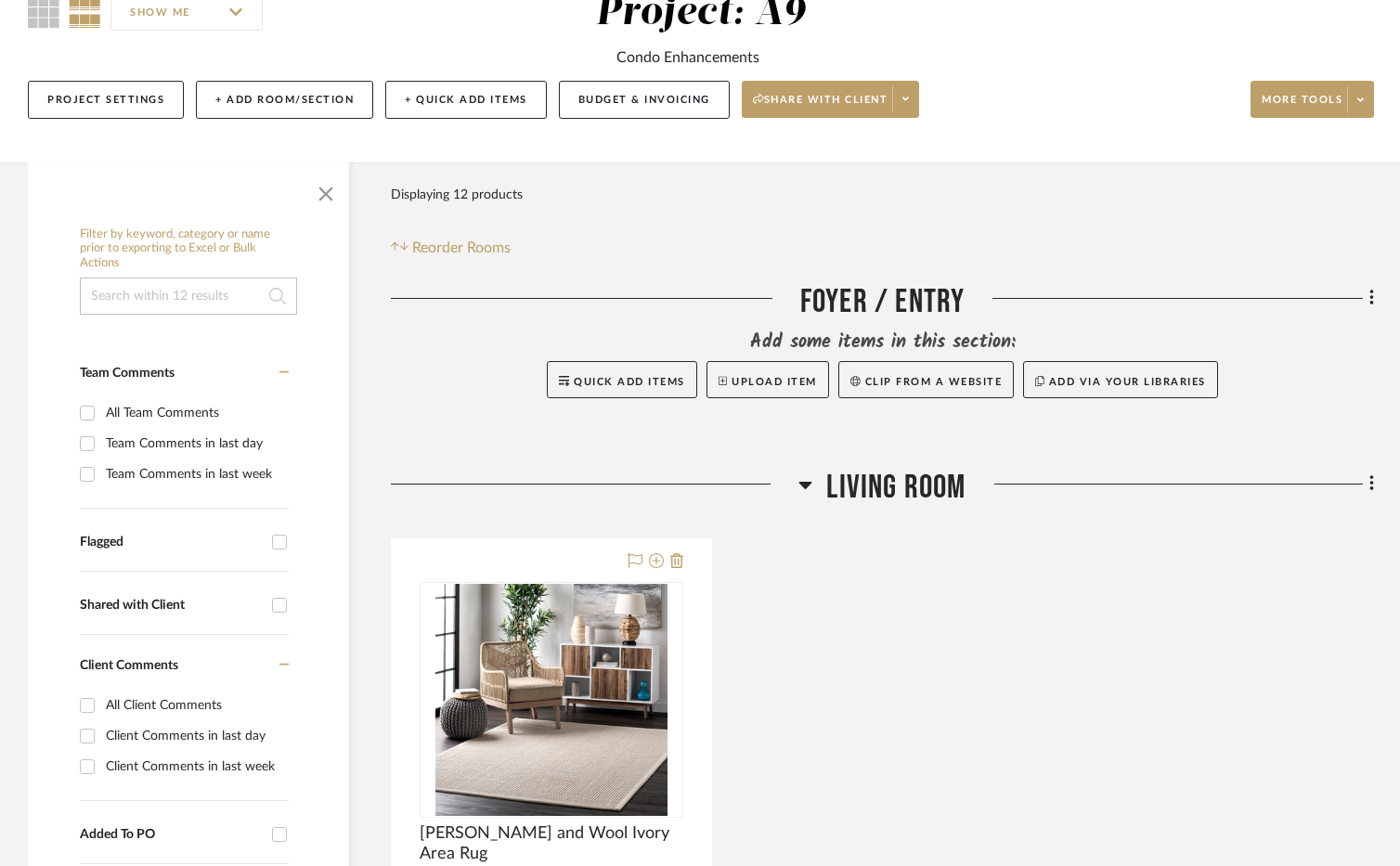 click on "Filter by keyword, category or name prior to exporting to Excel or Bulk Actions Team Comments All Team Comments Team Comments in last day Team Comments in last week Flagged Shared with Client Client Comments All Client Comments Client Comments in last day Client Comments in last week Added To PO Category  Seating   (1)   Tables   (1)   Accessories    (7)   Rugs   (2)  Brand Hummingbird Furnishings  (2)  Wayfair  (9)  Upload Method Clipped  (11)  Added By [PERSON_NAME]  (11)  Item Type Product  (11)  Lead Time Weeks In Stock Price 0  7,500 +  0 7500  Filter Products   Displaying 12 products  Reorder Rooms LOADING Foyer / Entry Add some items in this section: Quick Add Items  Upload Item   Clip from a website   Add via your libraries  Living Room  [PERSON_NAME] and Wool Ivory Area Rug  View on  [DOMAIN_NAME]  By  Wayfair  Ivory
$389.99  DNET  Team Status Client Status client Comments:  Submit   Living Room  (1)  Primary Bedroom  (1)    [PERSON_NAME] Lower Veranda  Caribe Club Armchair with Swivel/ Tilt  By" 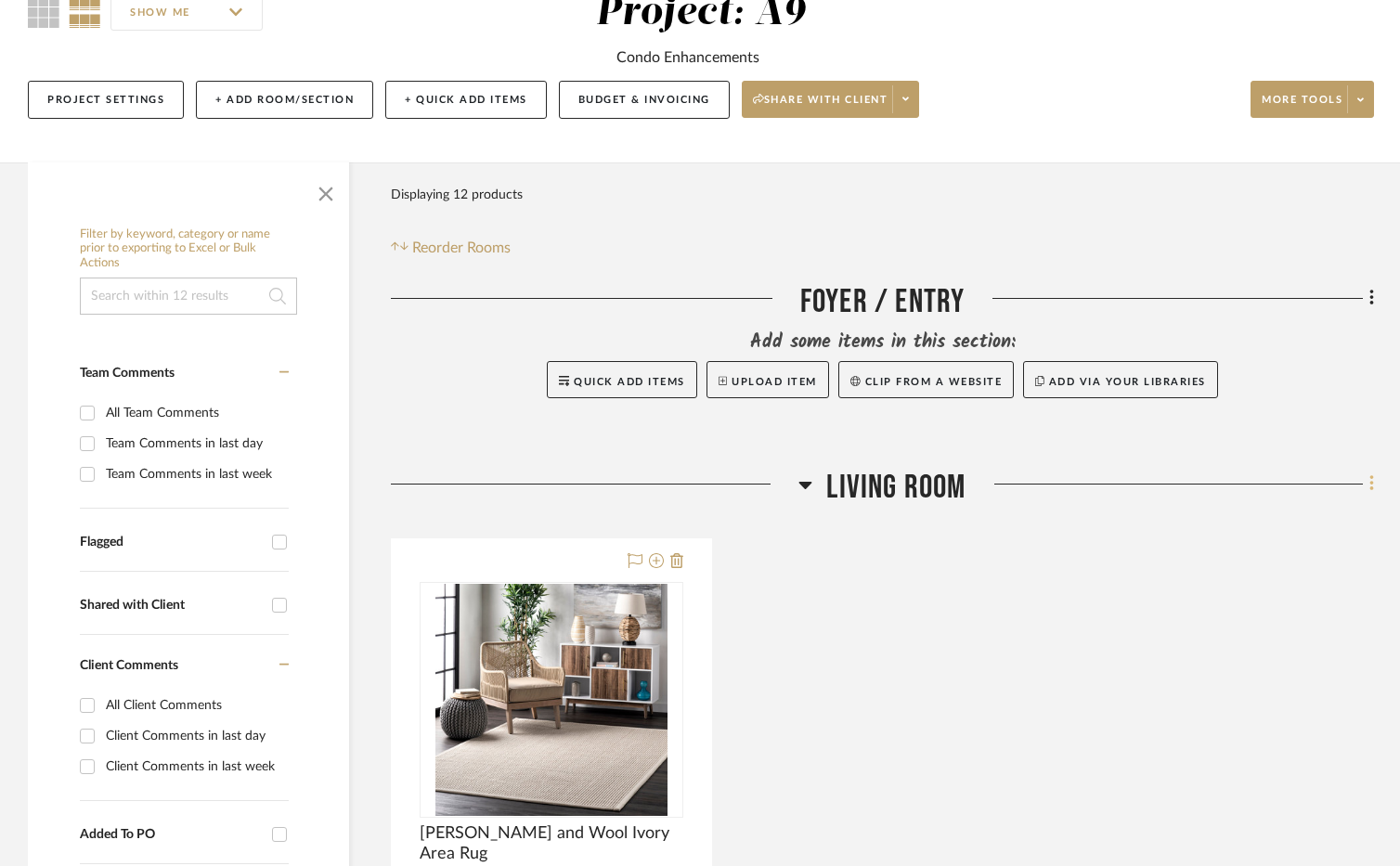 click 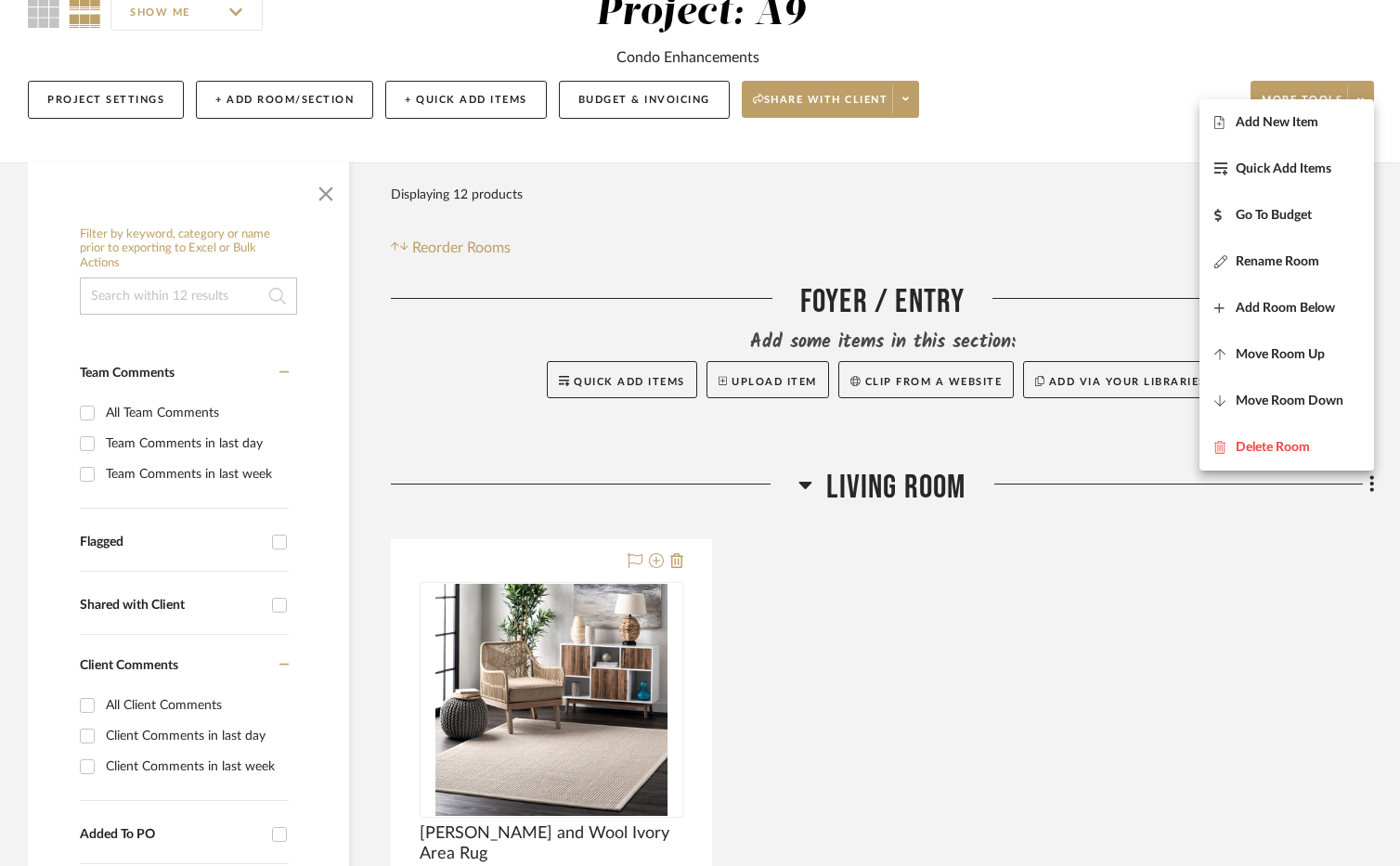 click at bounding box center [700, 433] 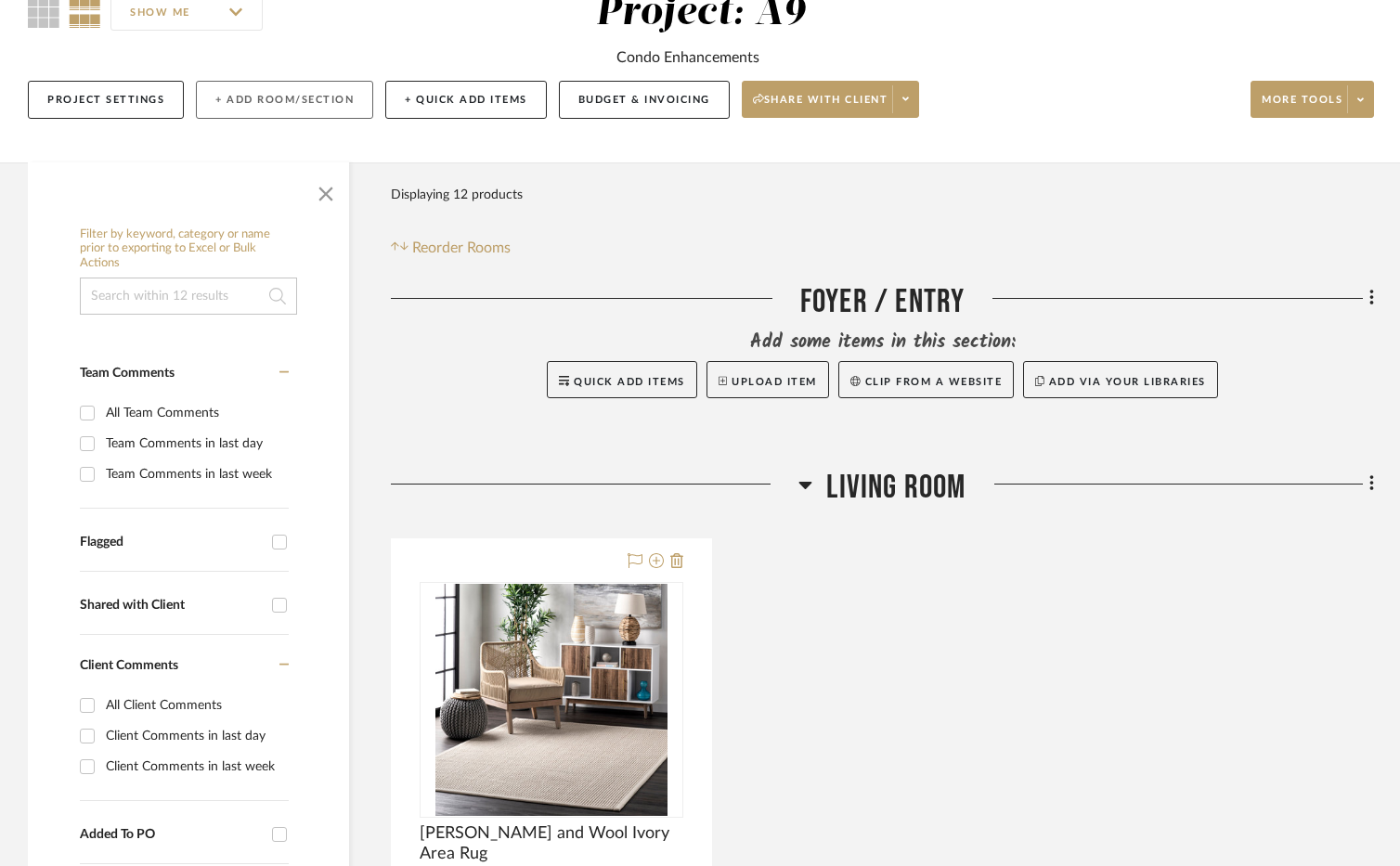 click on "+ Add Room/Section" 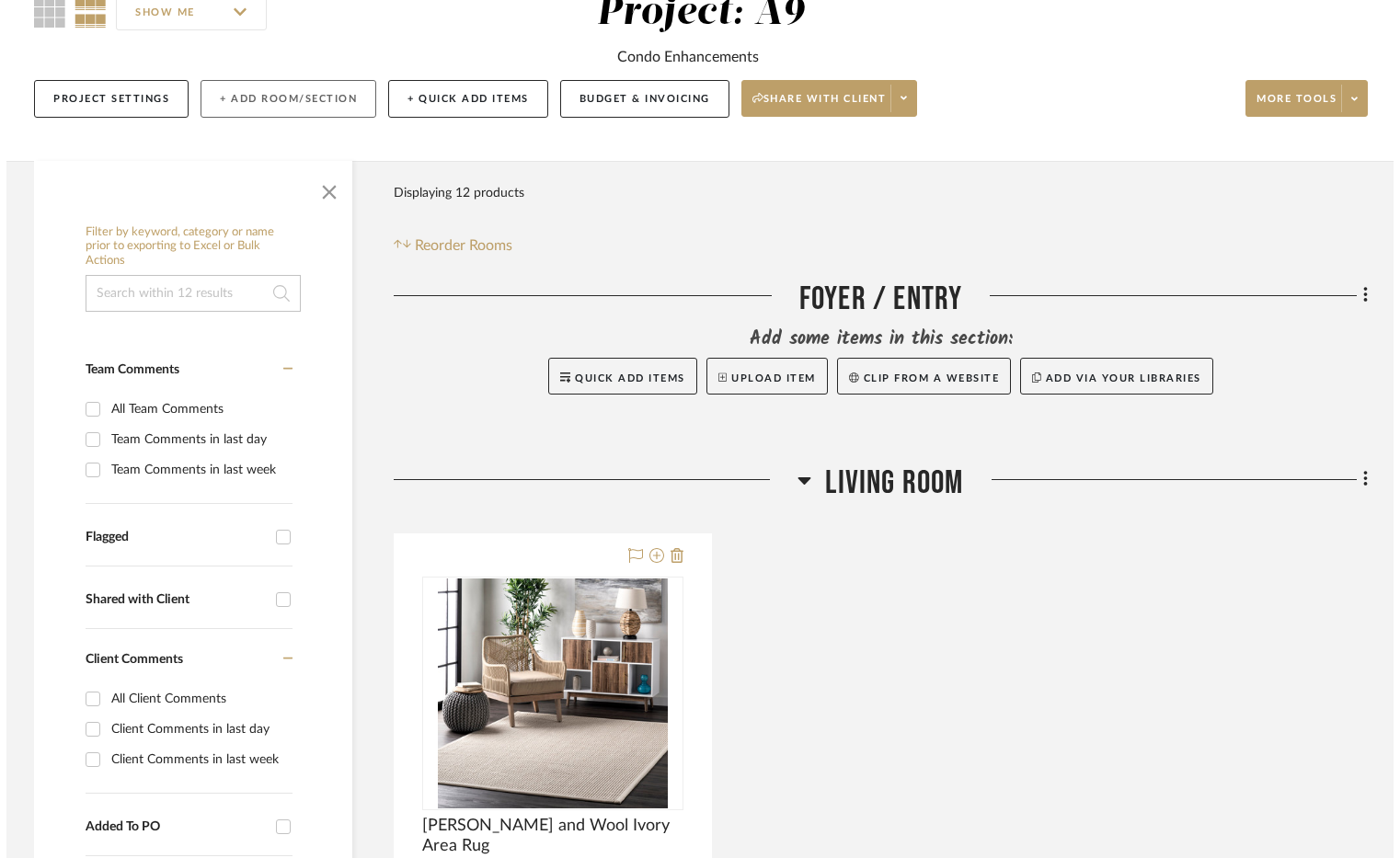 scroll, scrollTop: 0, scrollLeft: 0, axis: both 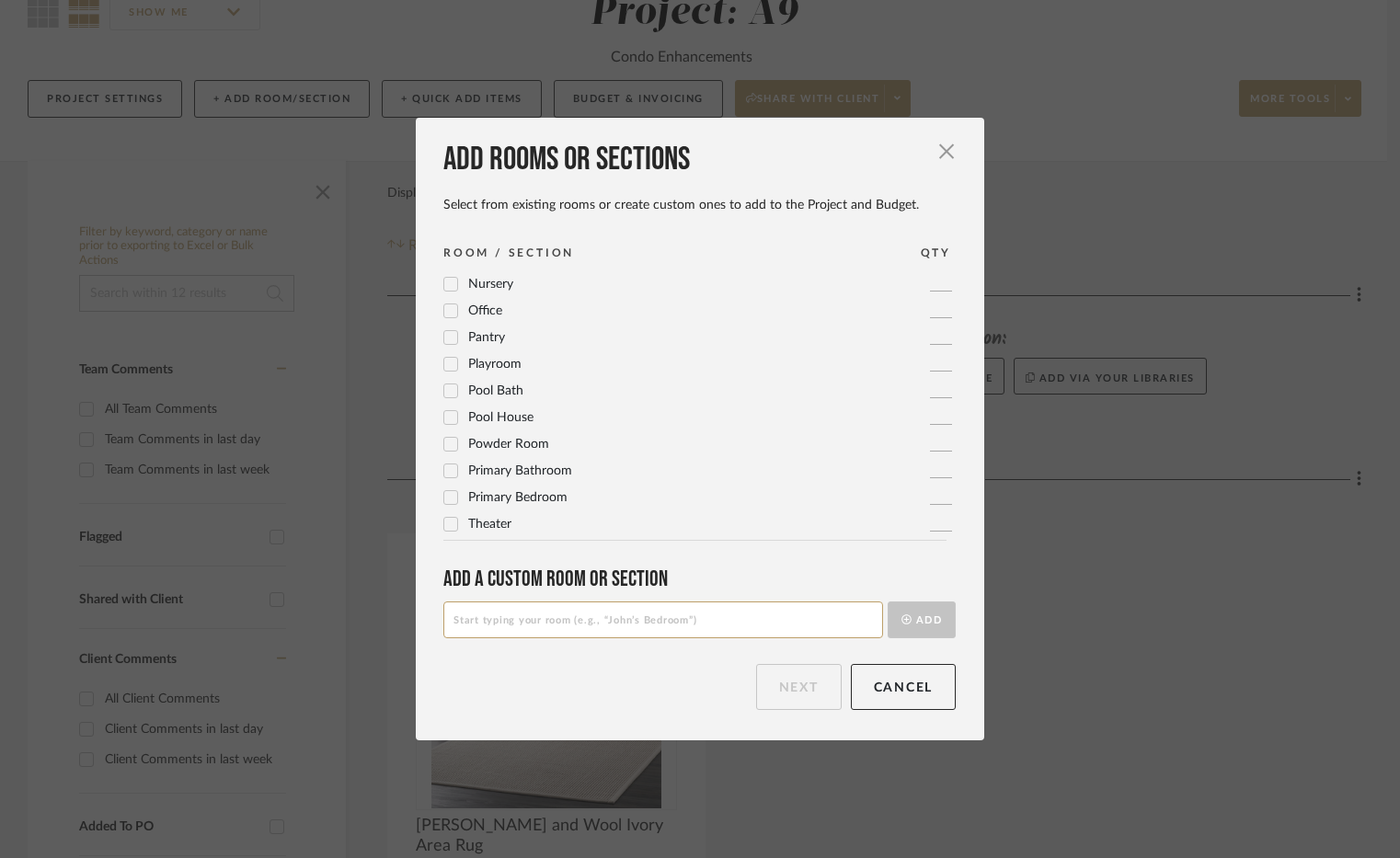 click at bounding box center (663, 620) 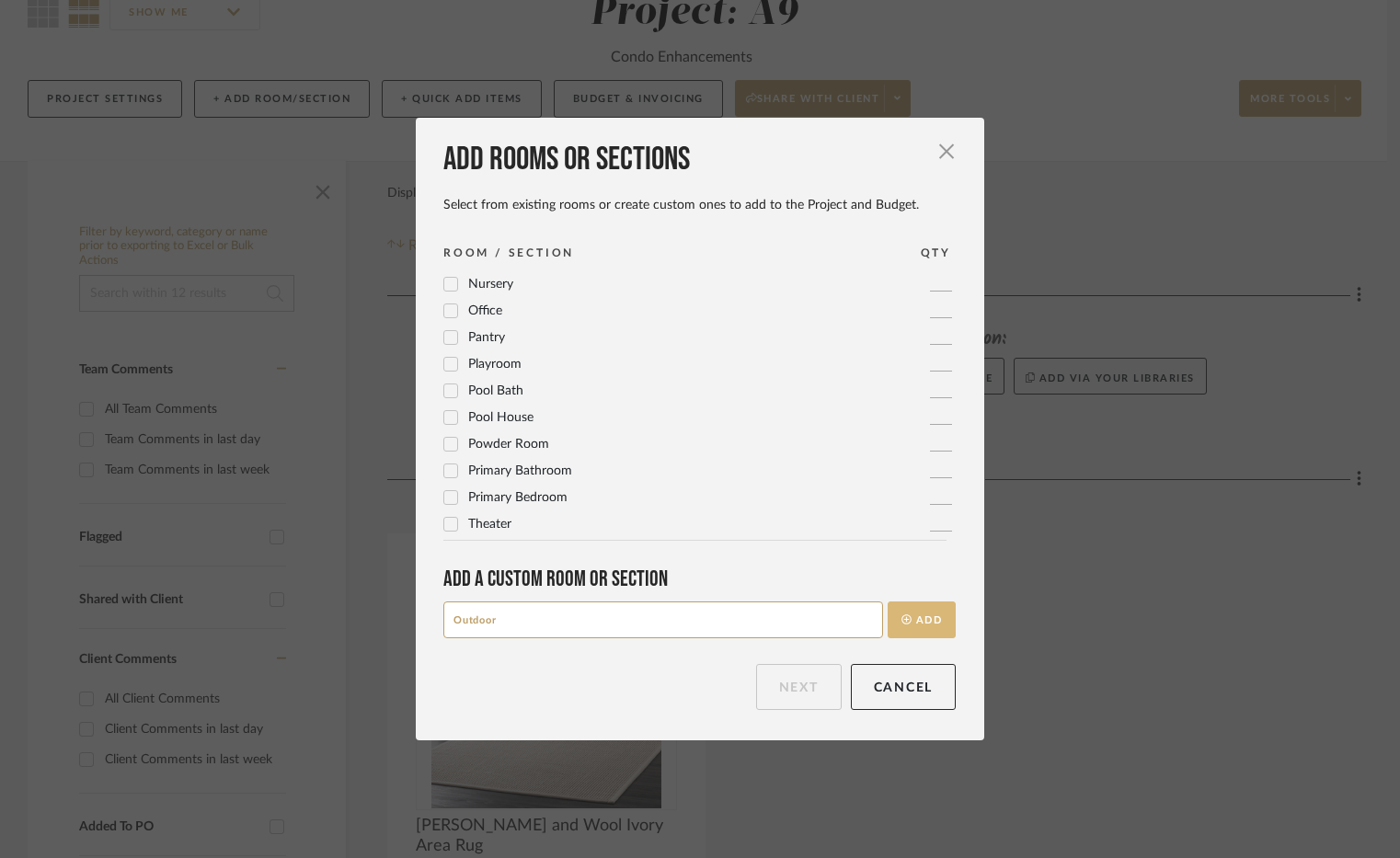type on "Outdoor" 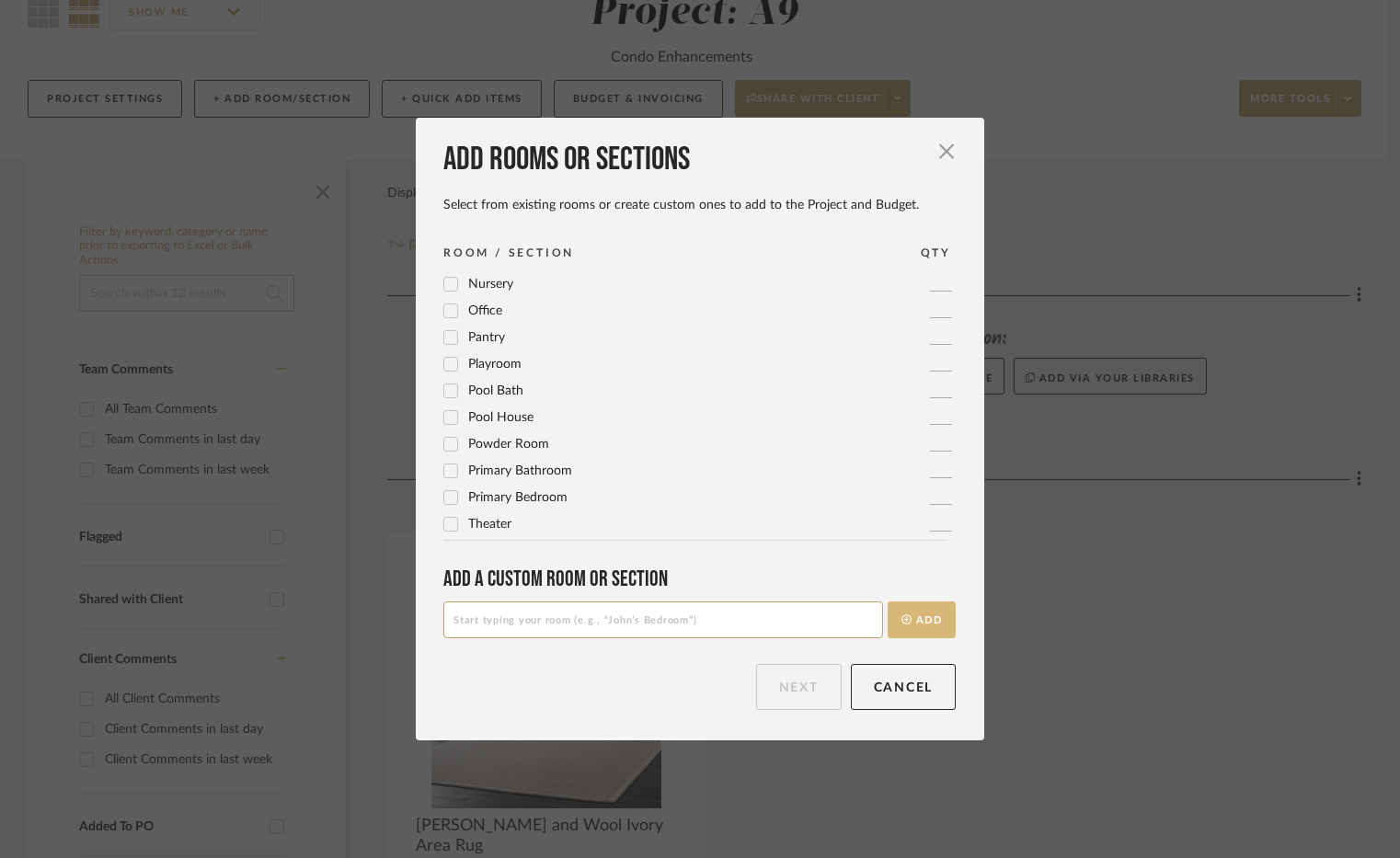 scroll, scrollTop: 0, scrollLeft: 0, axis: both 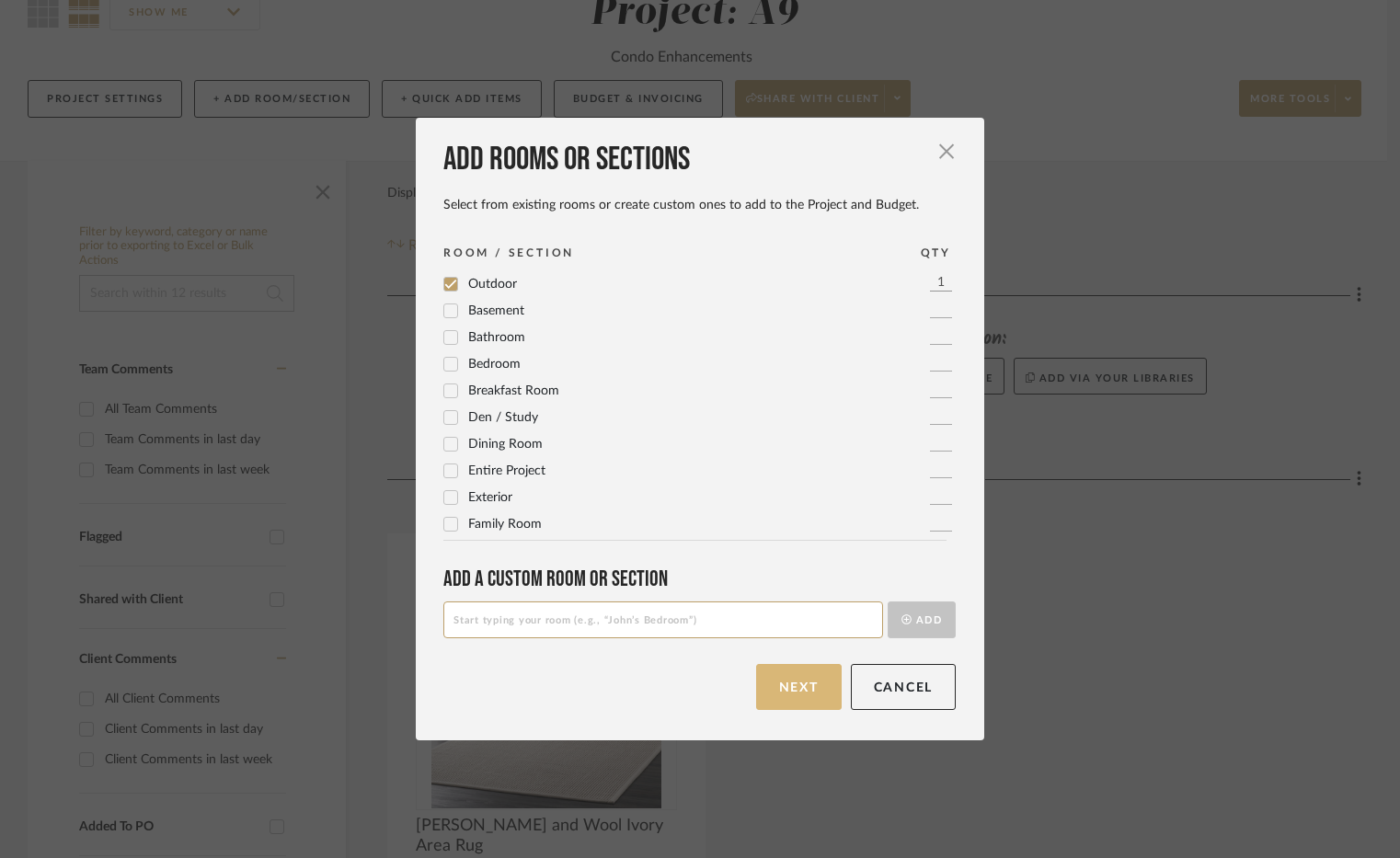 click on "Next" at bounding box center (798, 687) 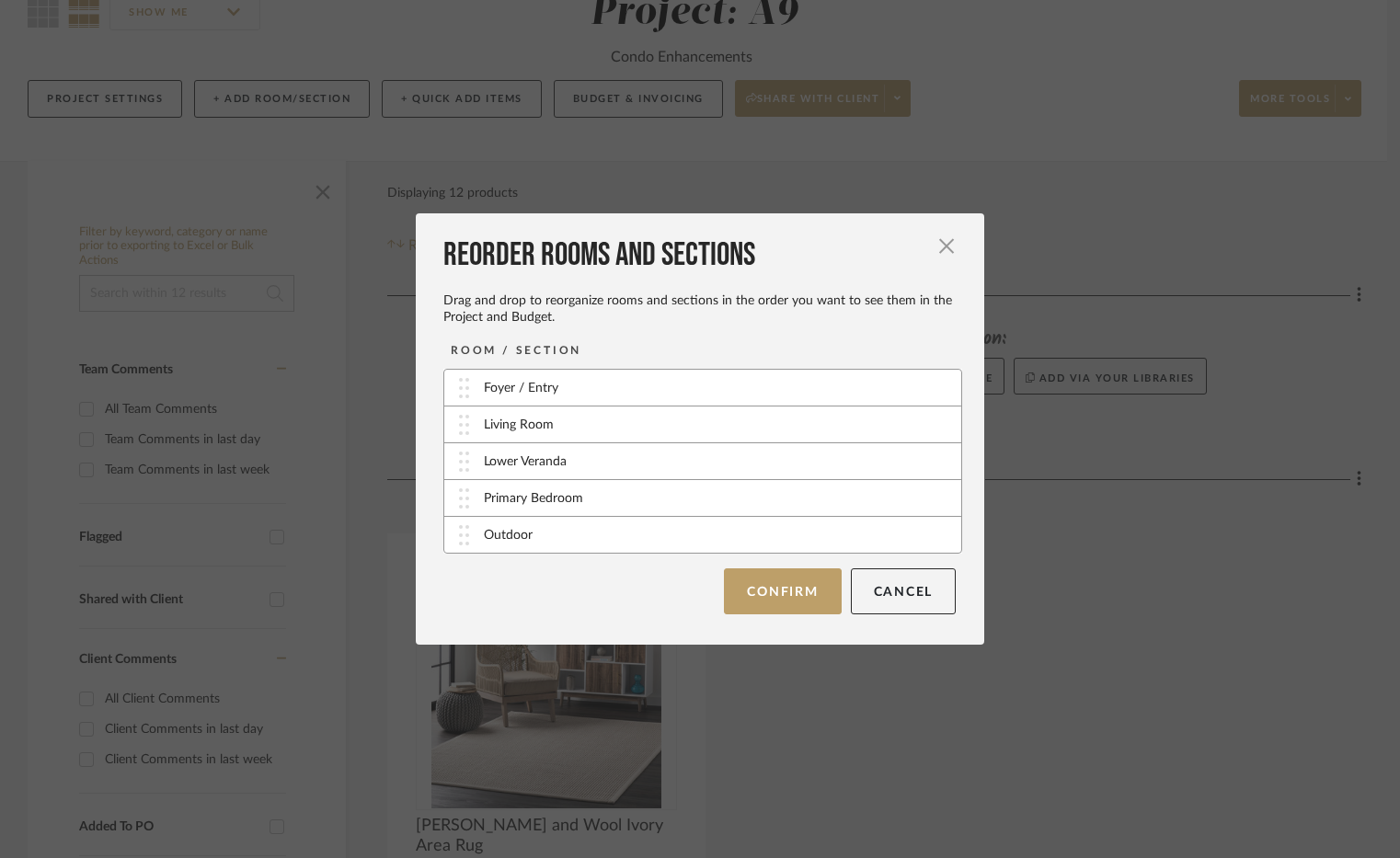 type 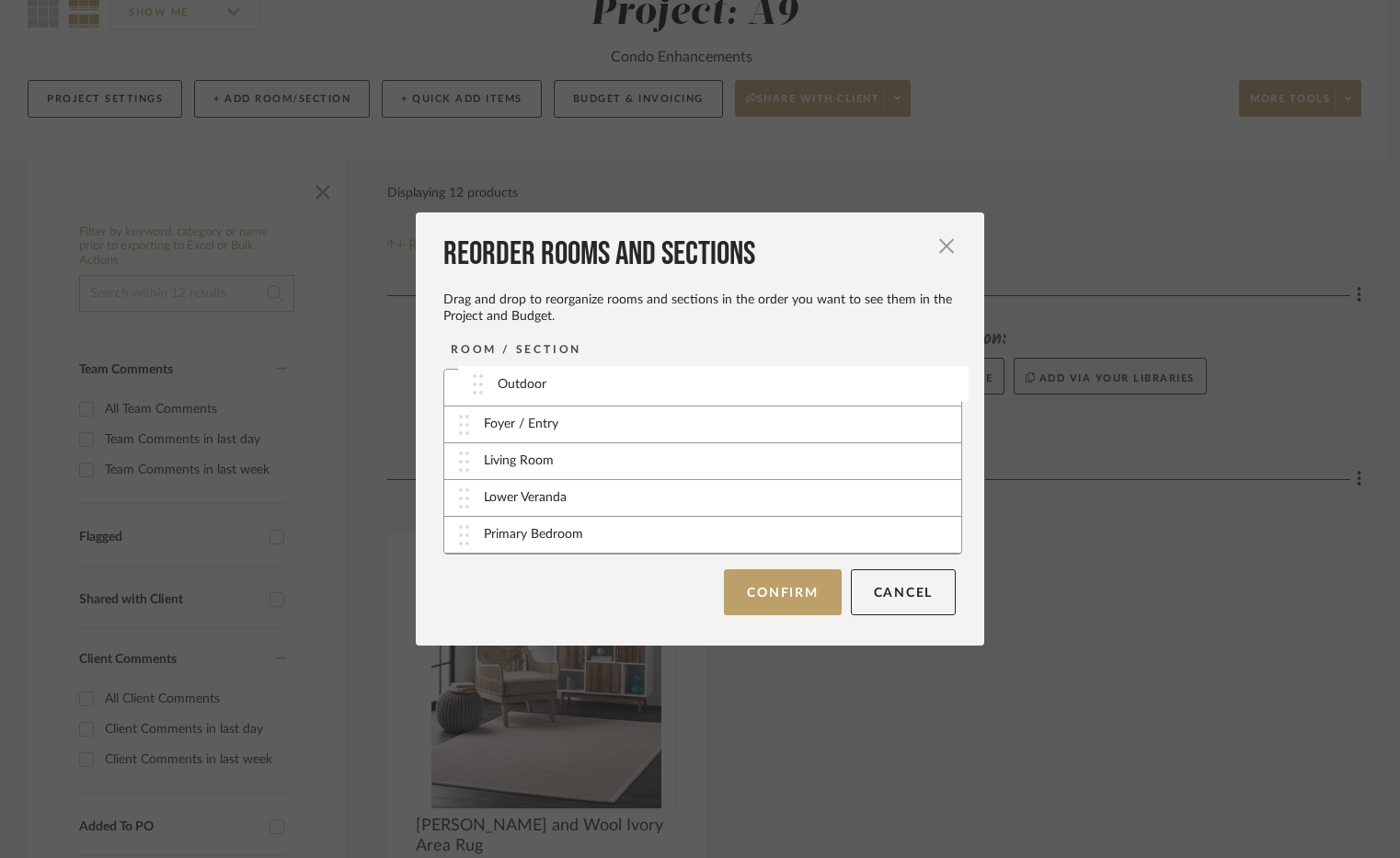 drag, startPoint x: 514, startPoint y: 536, endPoint x: 534, endPoint y: 385, distance: 152.31874 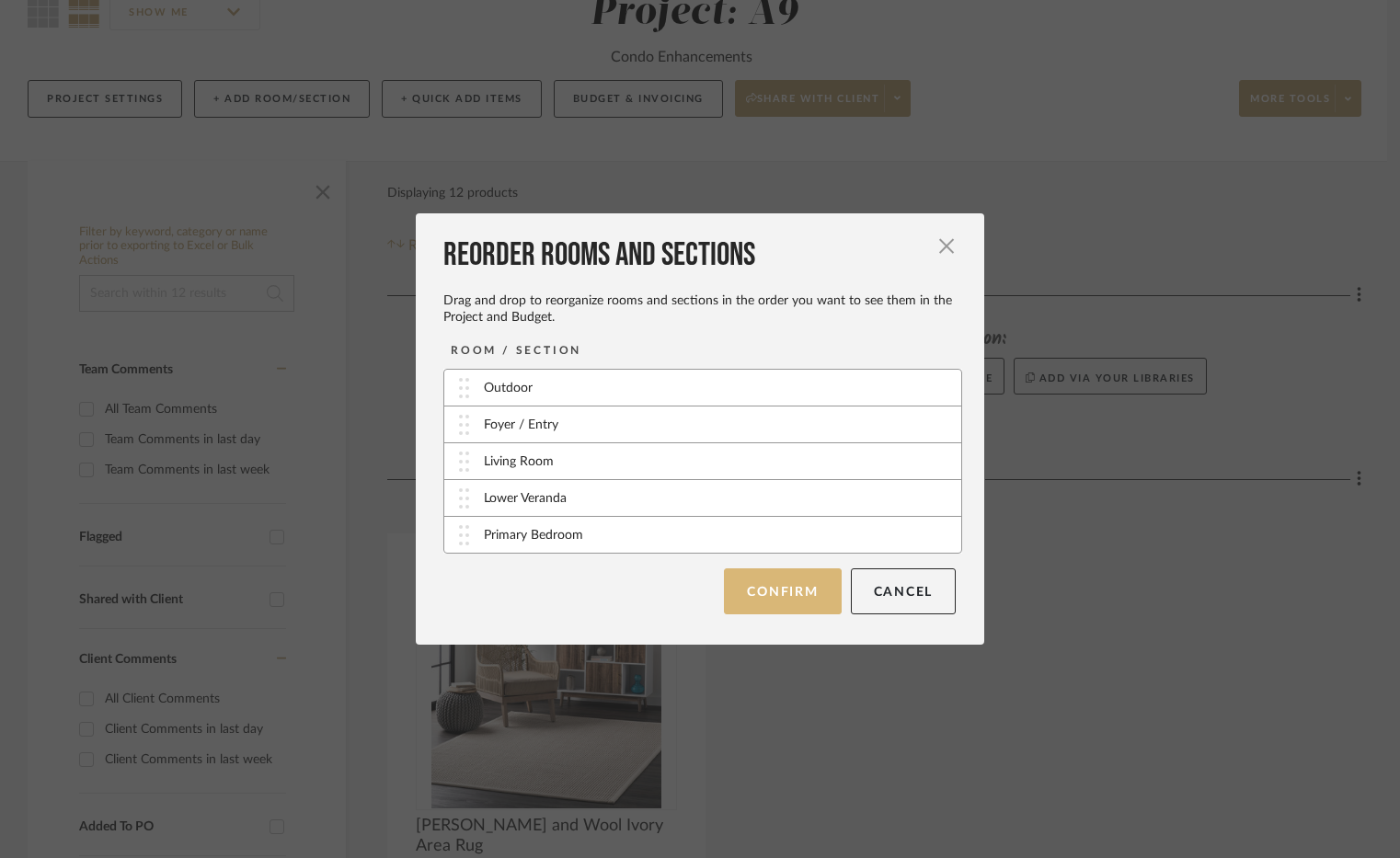 click on "Confirm" at bounding box center [782, 591] 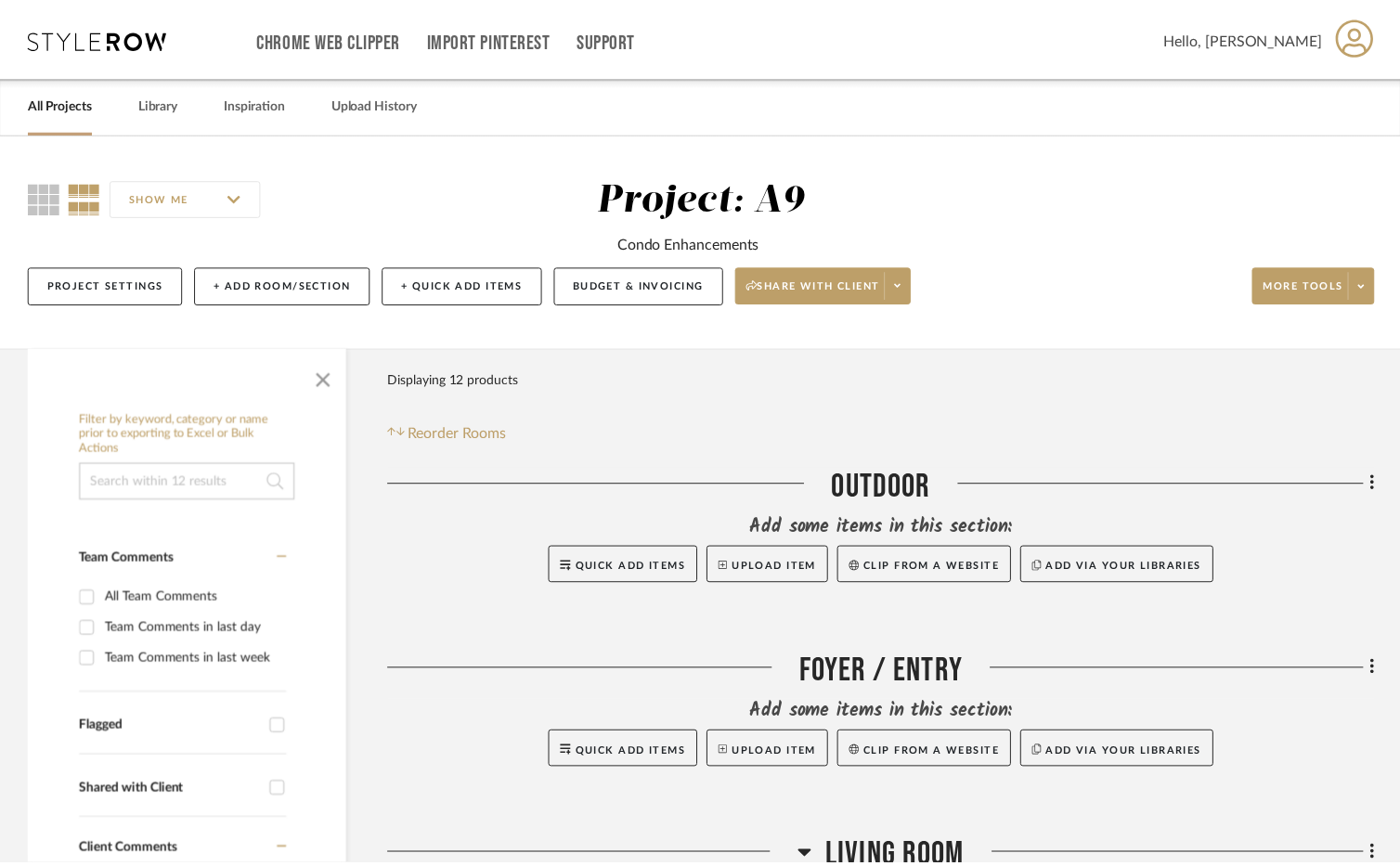 scroll, scrollTop: 186, scrollLeft: 0, axis: vertical 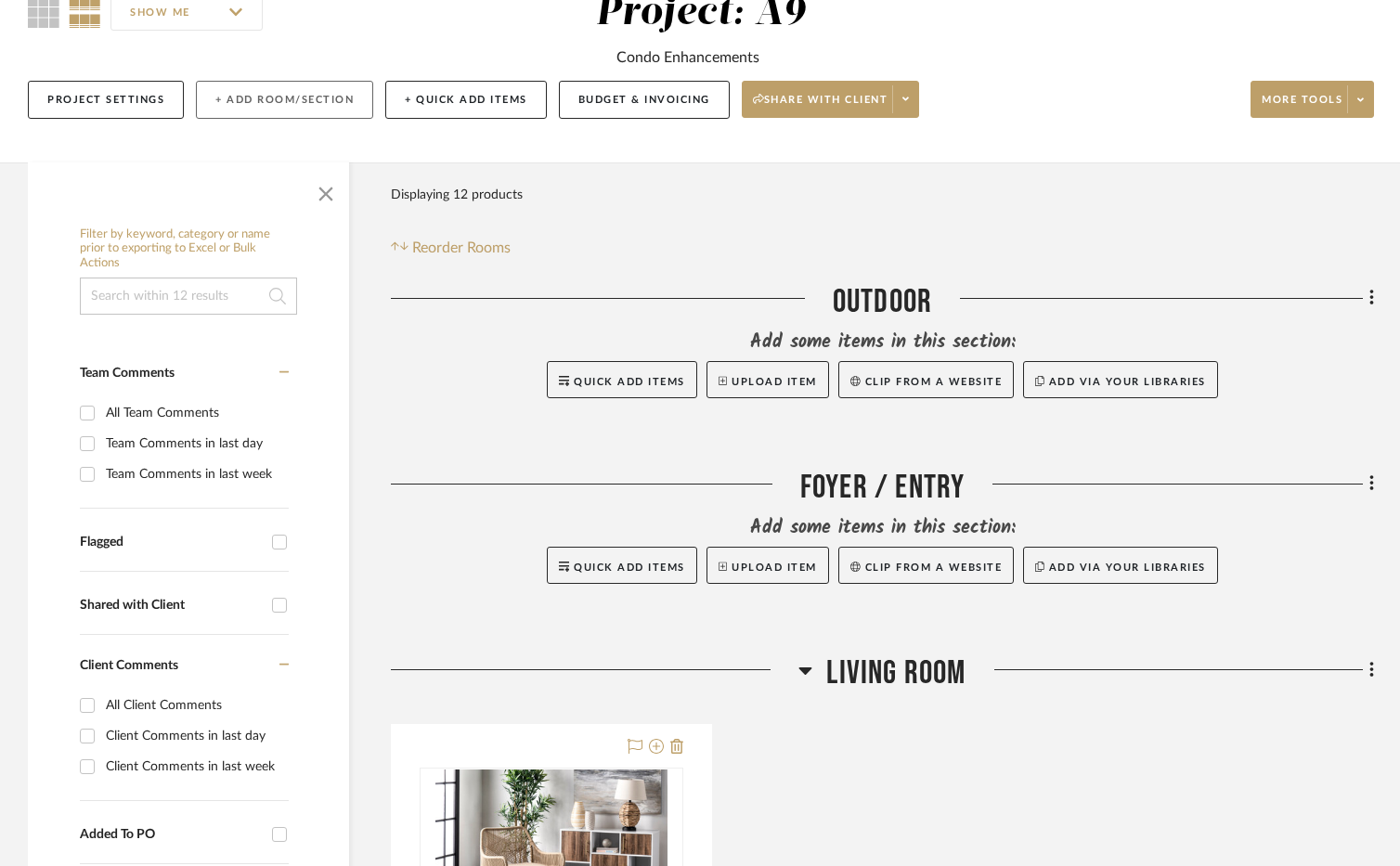 click on "+ Add Room/Section" 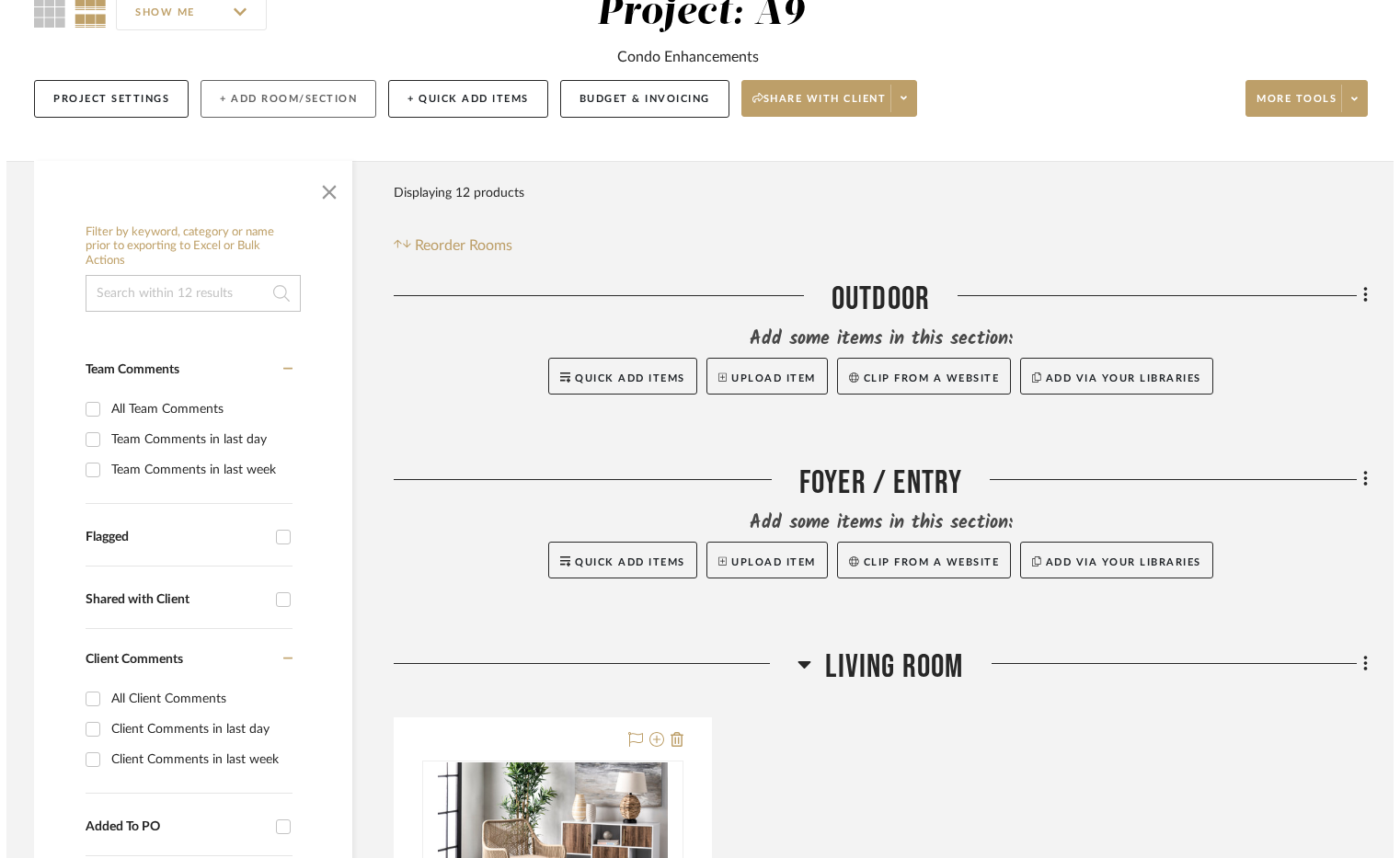 scroll, scrollTop: 0, scrollLeft: 0, axis: both 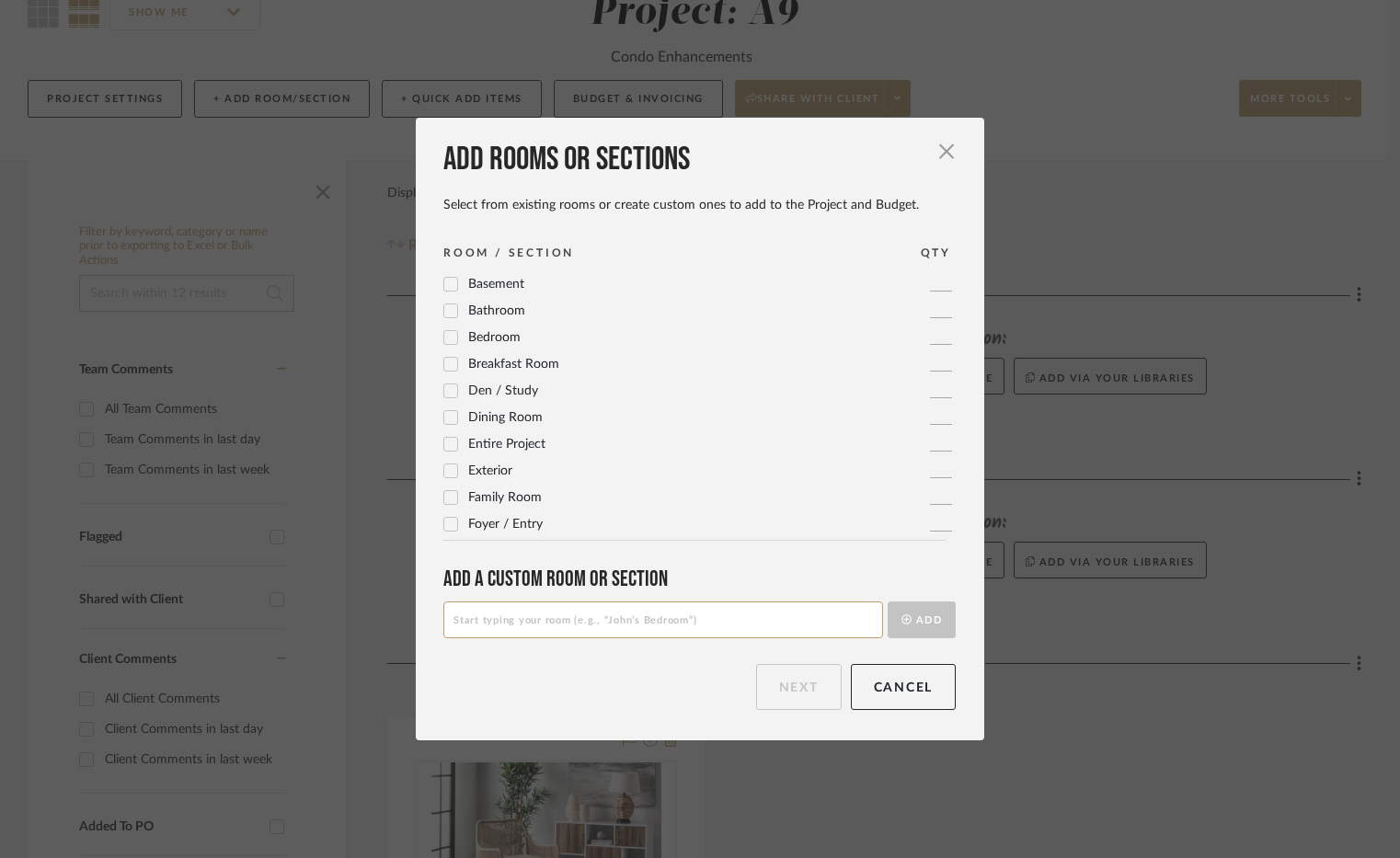 click at bounding box center [663, 620] 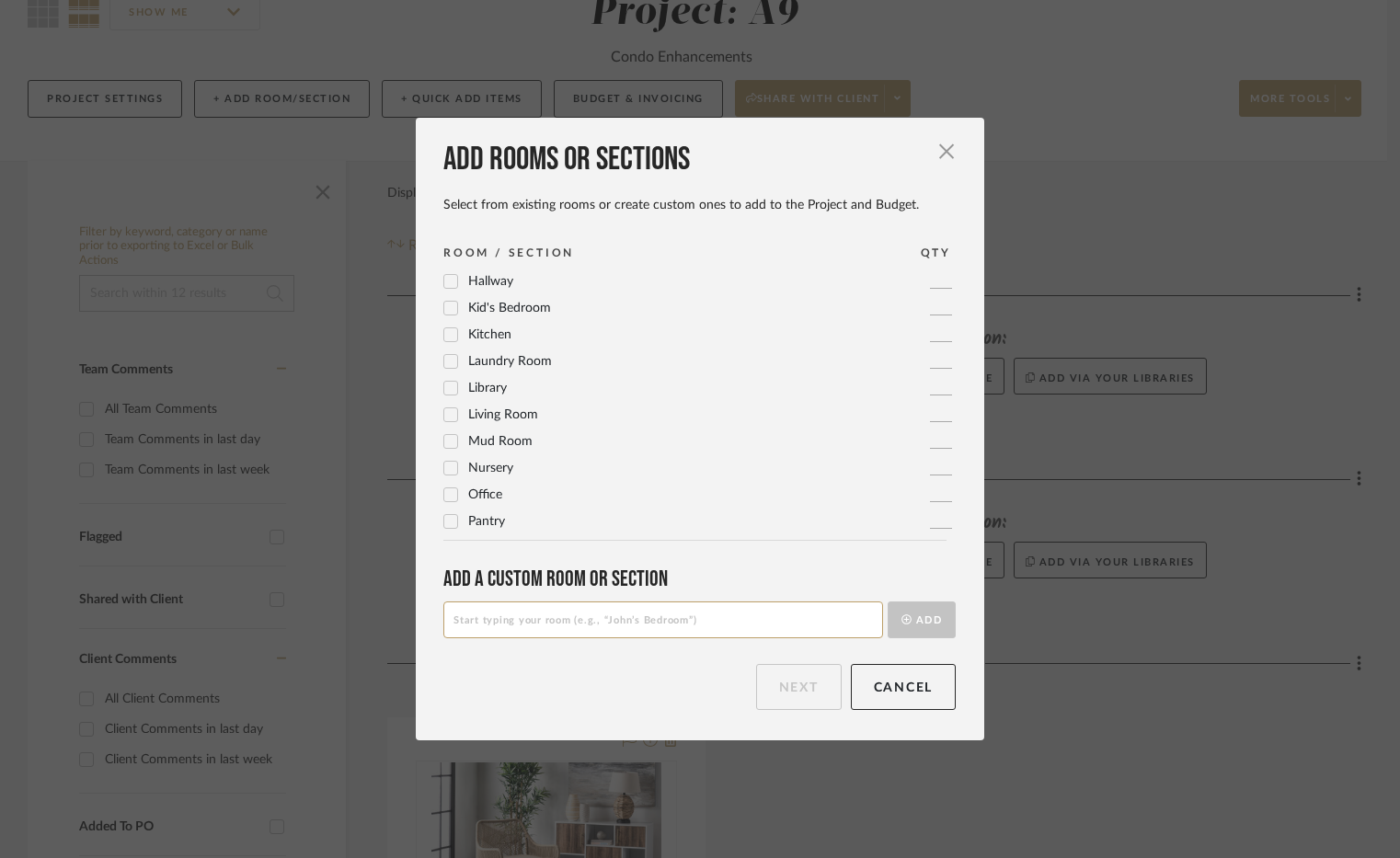 scroll, scrollTop: 521, scrollLeft: 0, axis: vertical 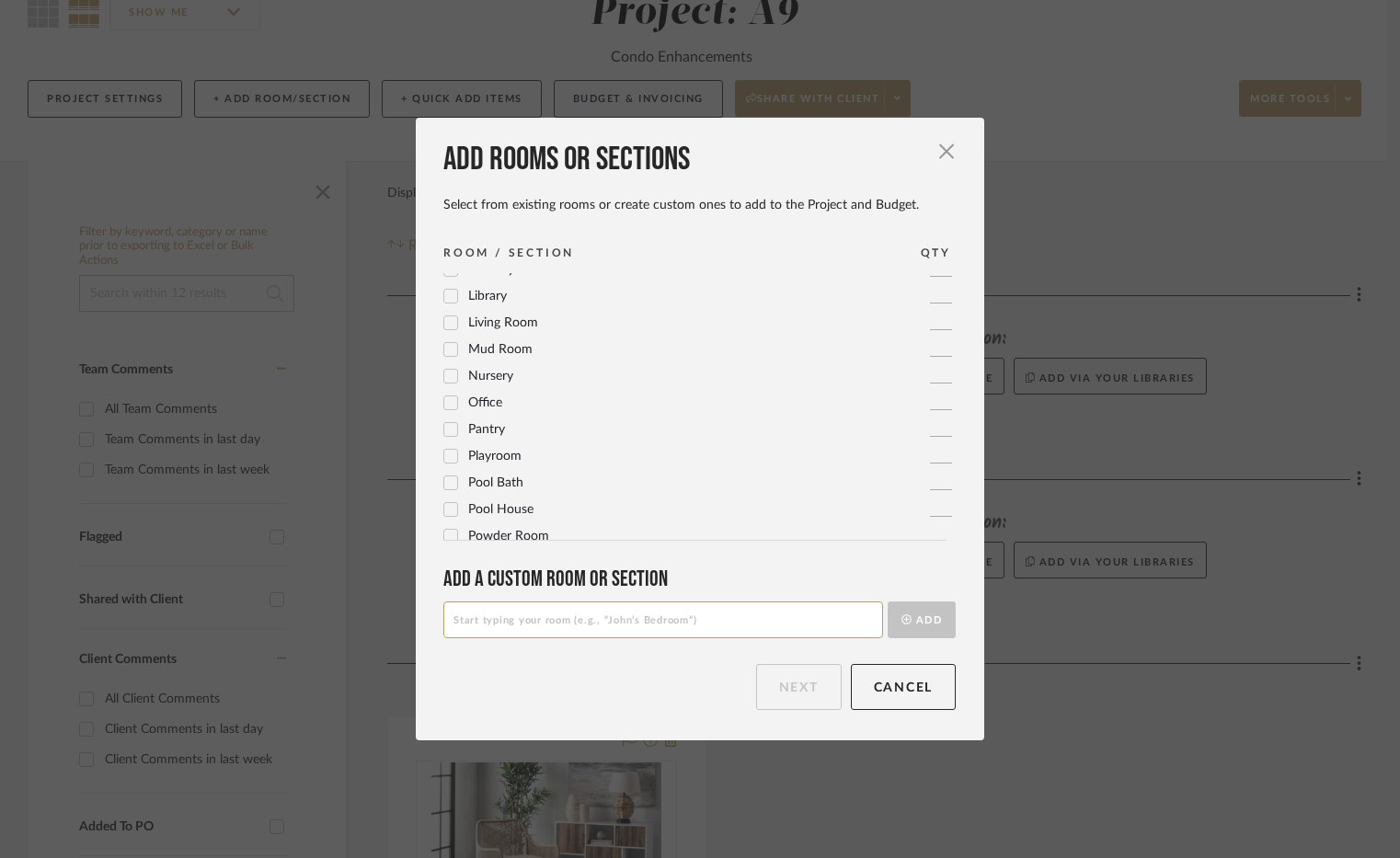 click at bounding box center [663, 620] 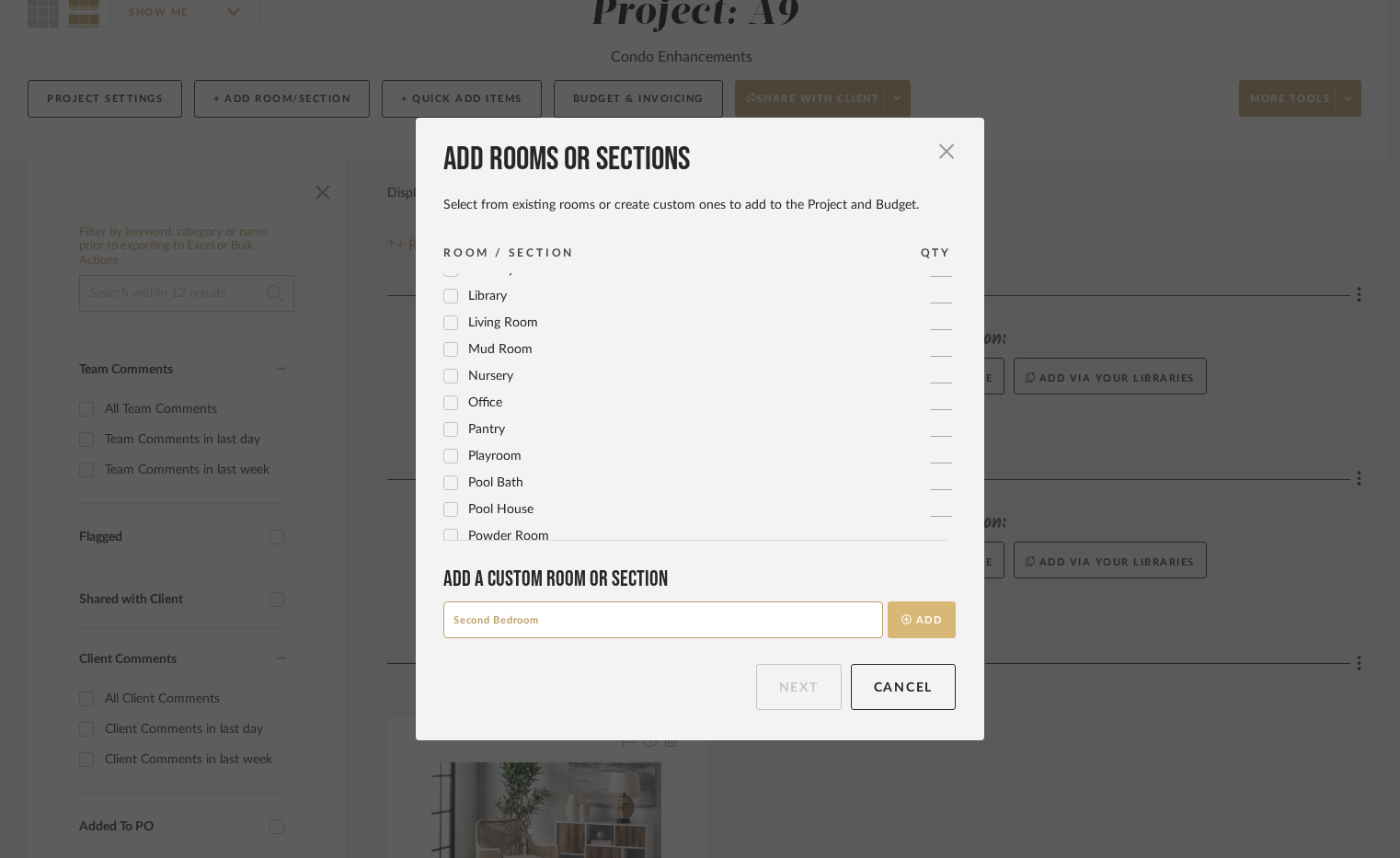 type on "Second Bedroom" 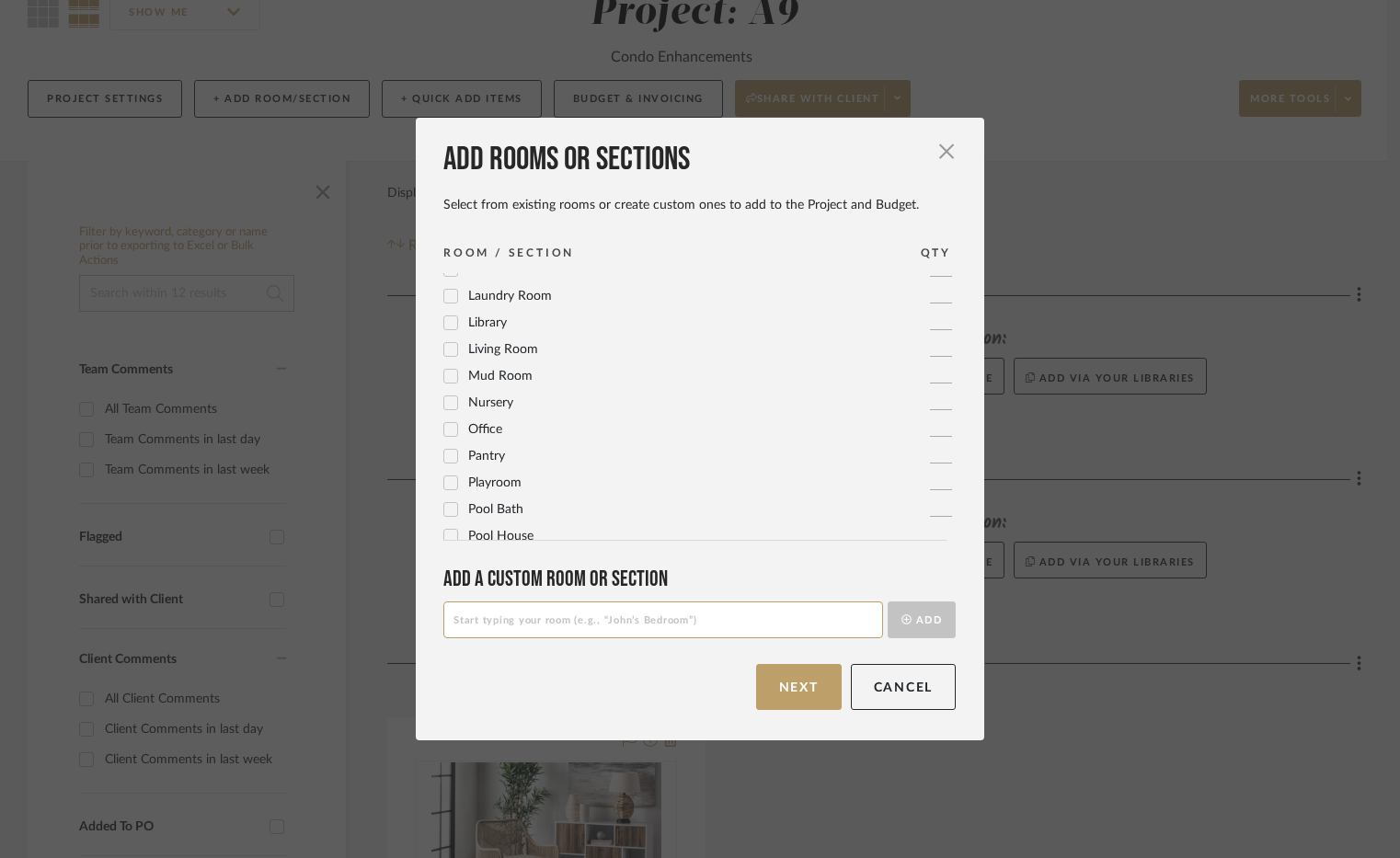 scroll, scrollTop: 0, scrollLeft: 0, axis: both 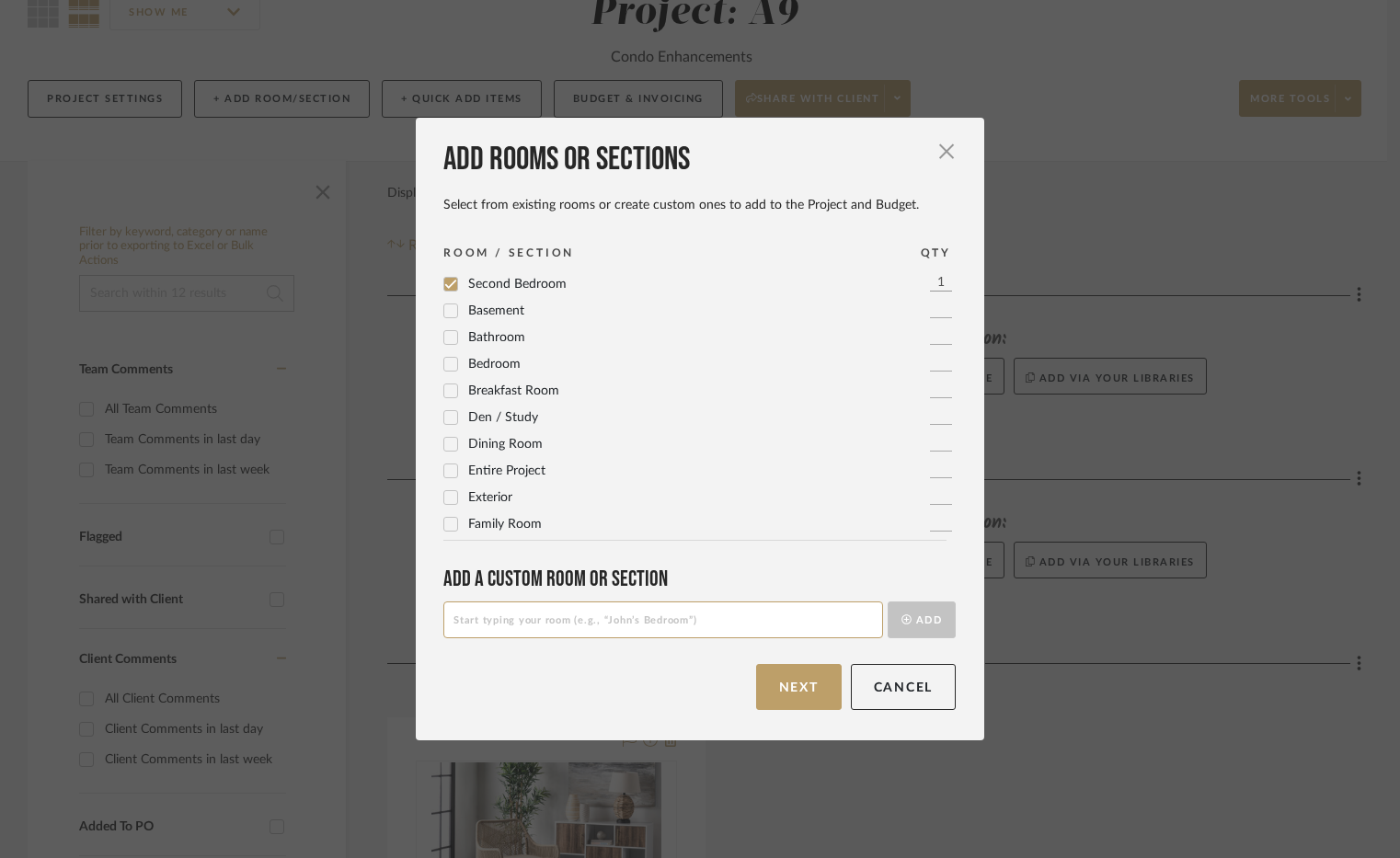 click on "Add rooms or sections Select from existing rooms or create custom ones to add to the Project and Budget. ×  ROOM / SECTION   QTY  Second Bedroom 1 Basement 1 Bathroom 1 Bedroom 1 Breakfast Room 1 Den / Study 1 Dining Room 1 Entire Project 1 Exterior 1 Family Room 1 Foyer / Entry 1 Game Room / Billiards Room 1 Guest Bathroom 1 Guest Bedroom 1 Guest House 1 Great Room 1 Gym 1 Hallway 1 Kid's Bedroom 1 Kitchen 1 Laundry Room 1 Library 1 Living Room 1 Mud Room 1 Nursery 1 Office 1 Pantry 1 Playroom 1 Pool Bath 1 Pool House 1 Powder Room 1 Primary Bathroom 1 Primary Bedroom 1 Theater 1 Add a Custom room or Section  Add  Next Cancel" at bounding box center [700, 429] 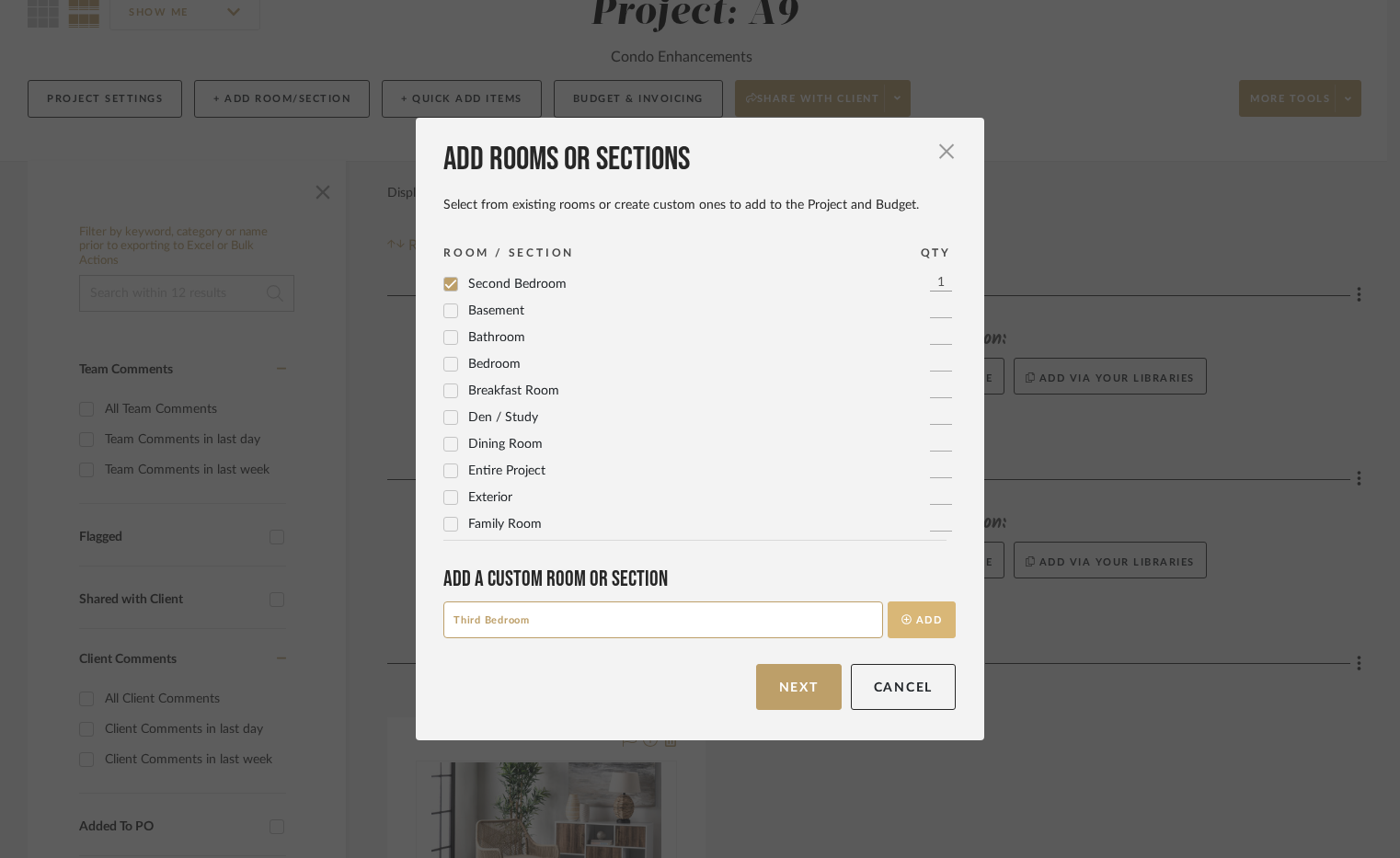 type on "Third Bedroom" 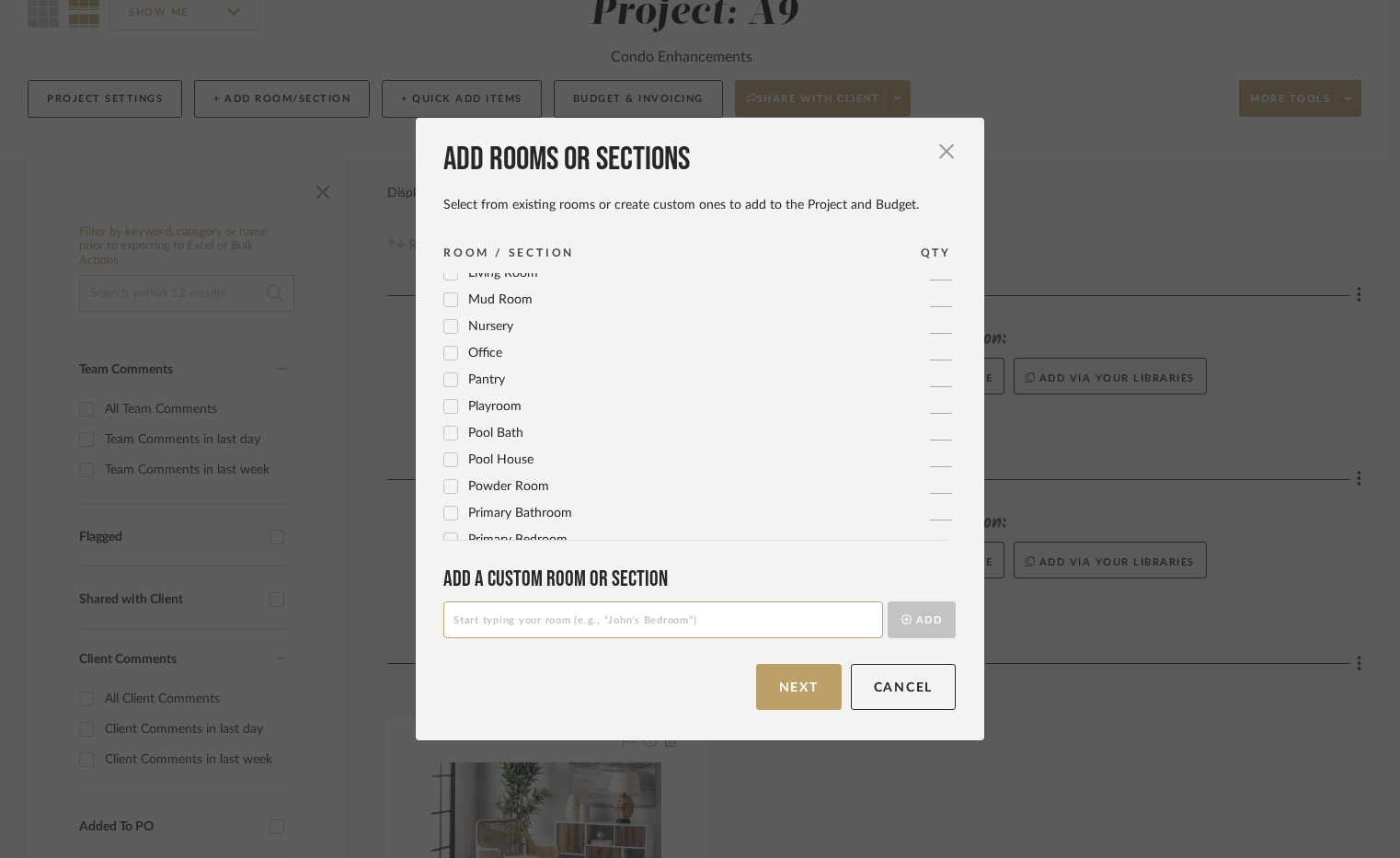 scroll, scrollTop: 644, scrollLeft: 0, axis: vertical 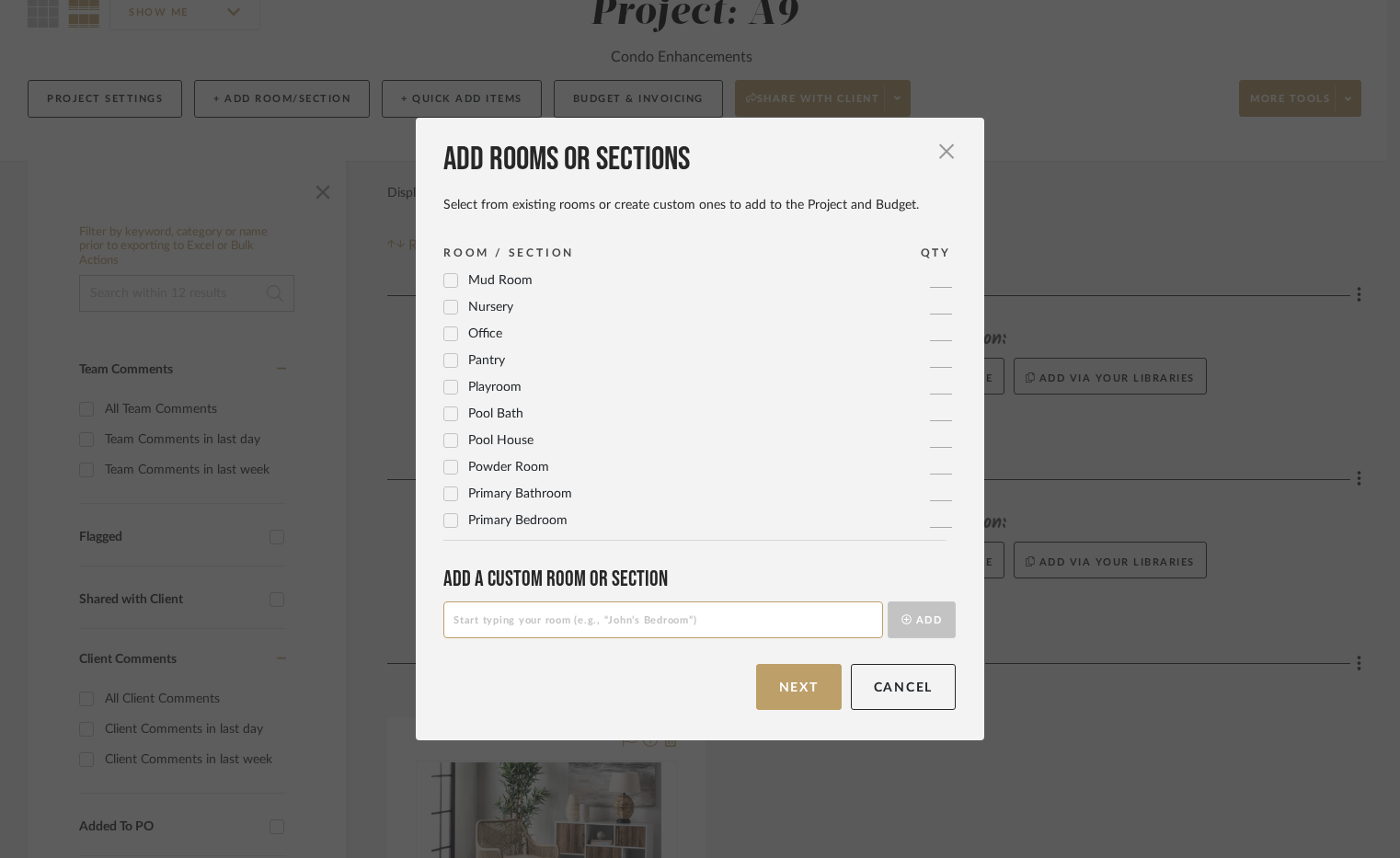 click on "Primary Bathroom" at bounding box center [520, 494] 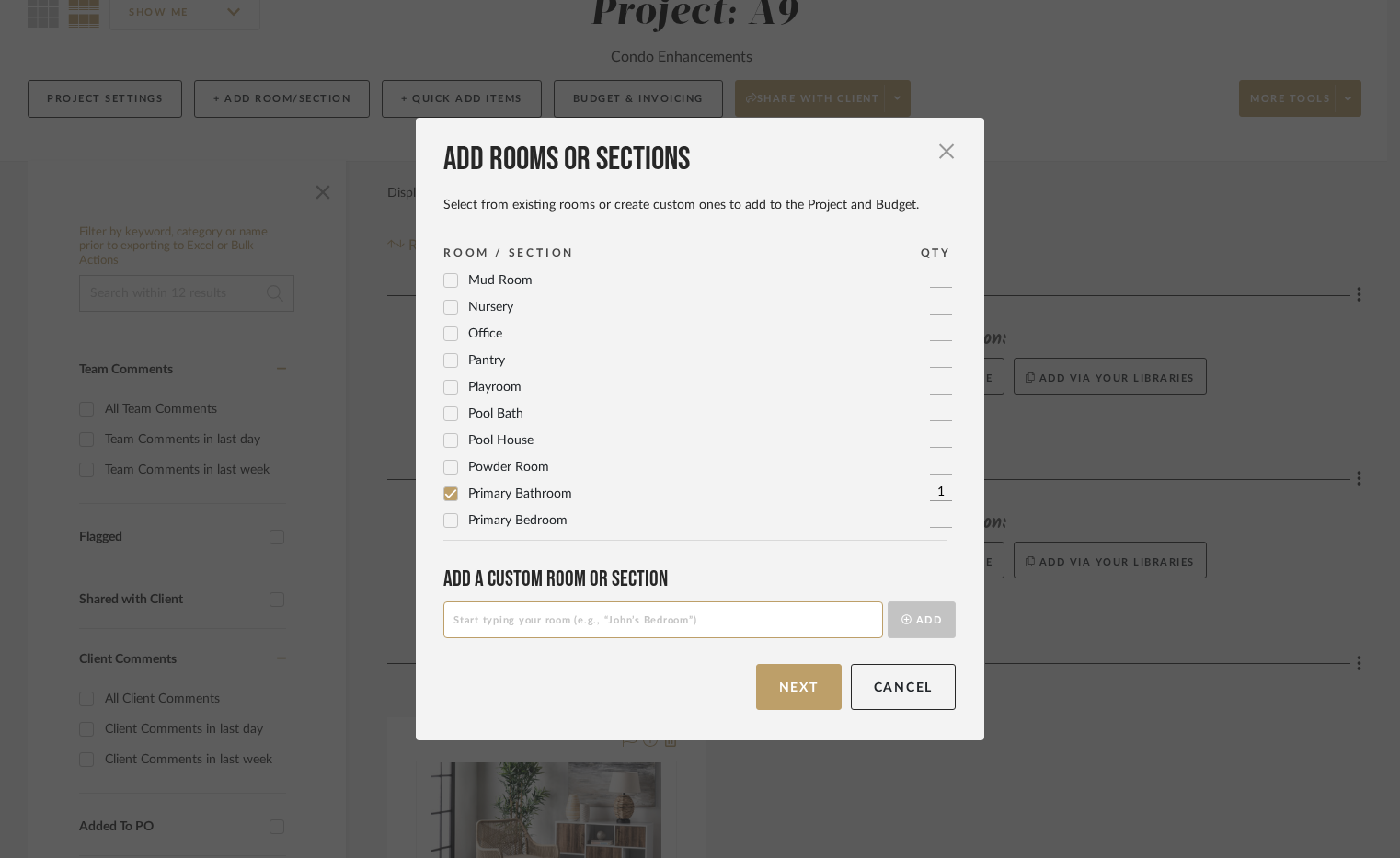 click at bounding box center [663, 620] 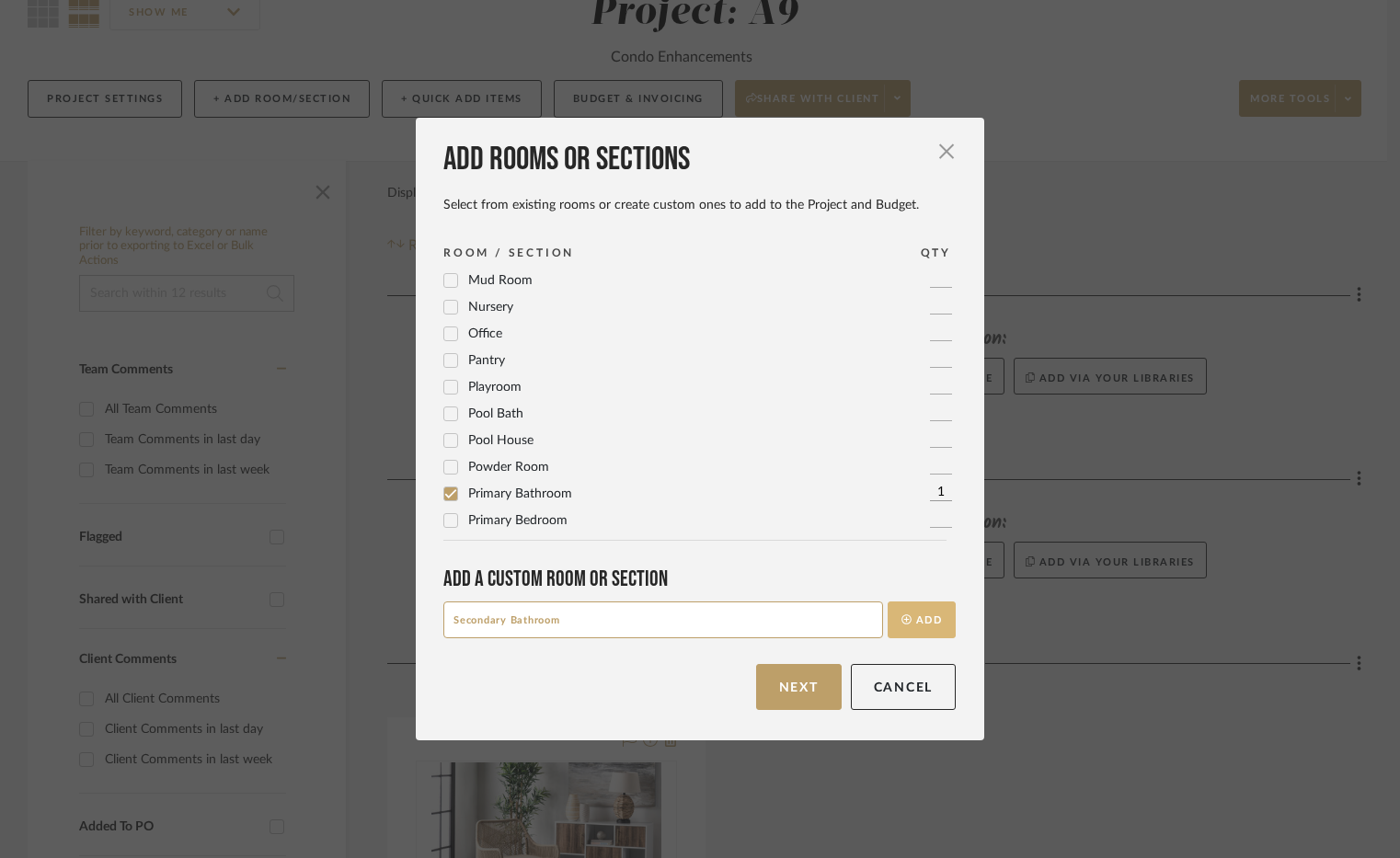 type on "Secondary Bathroom" 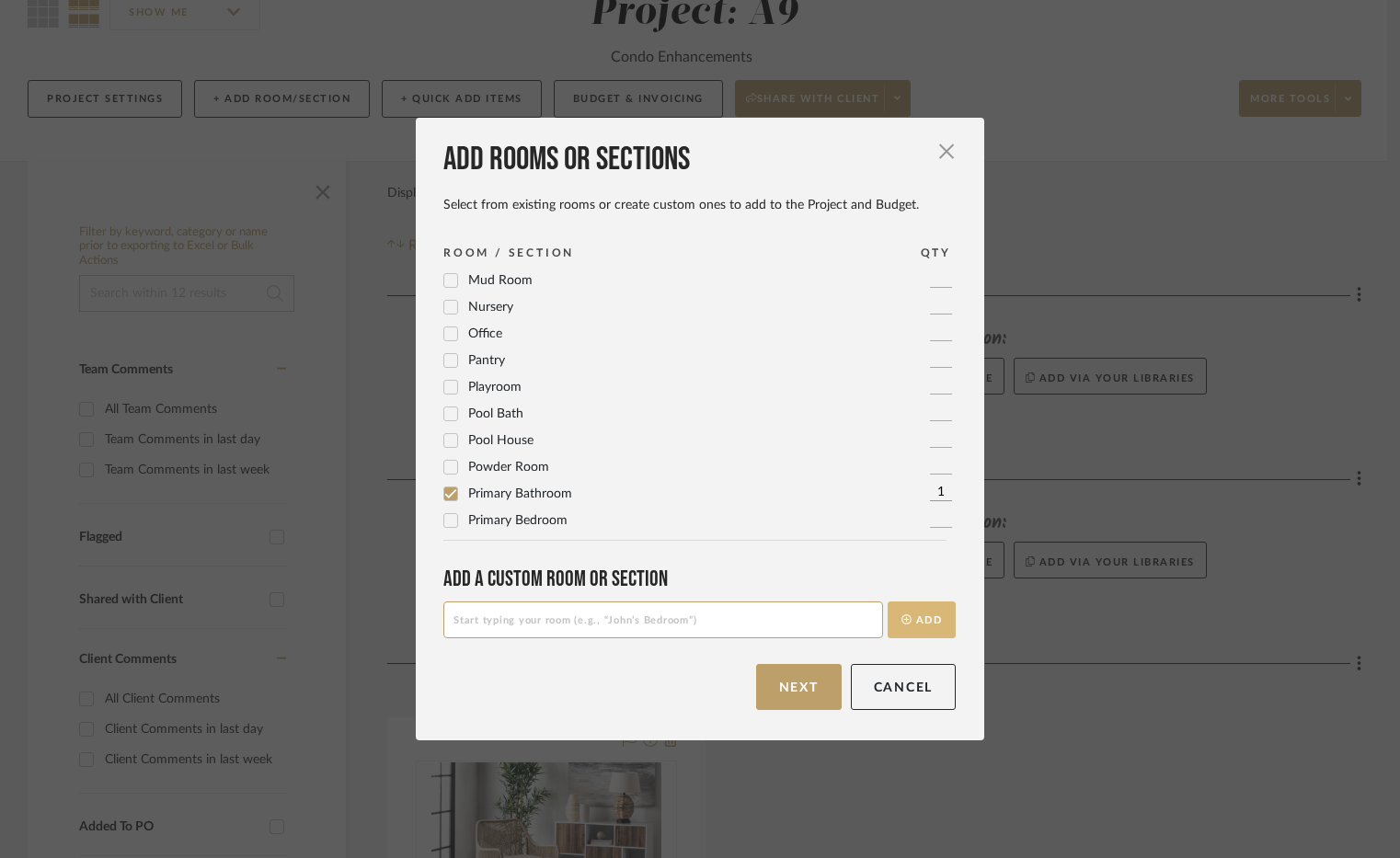 scroll, scrollTop: 0, scrollLeft: 0, axis: both 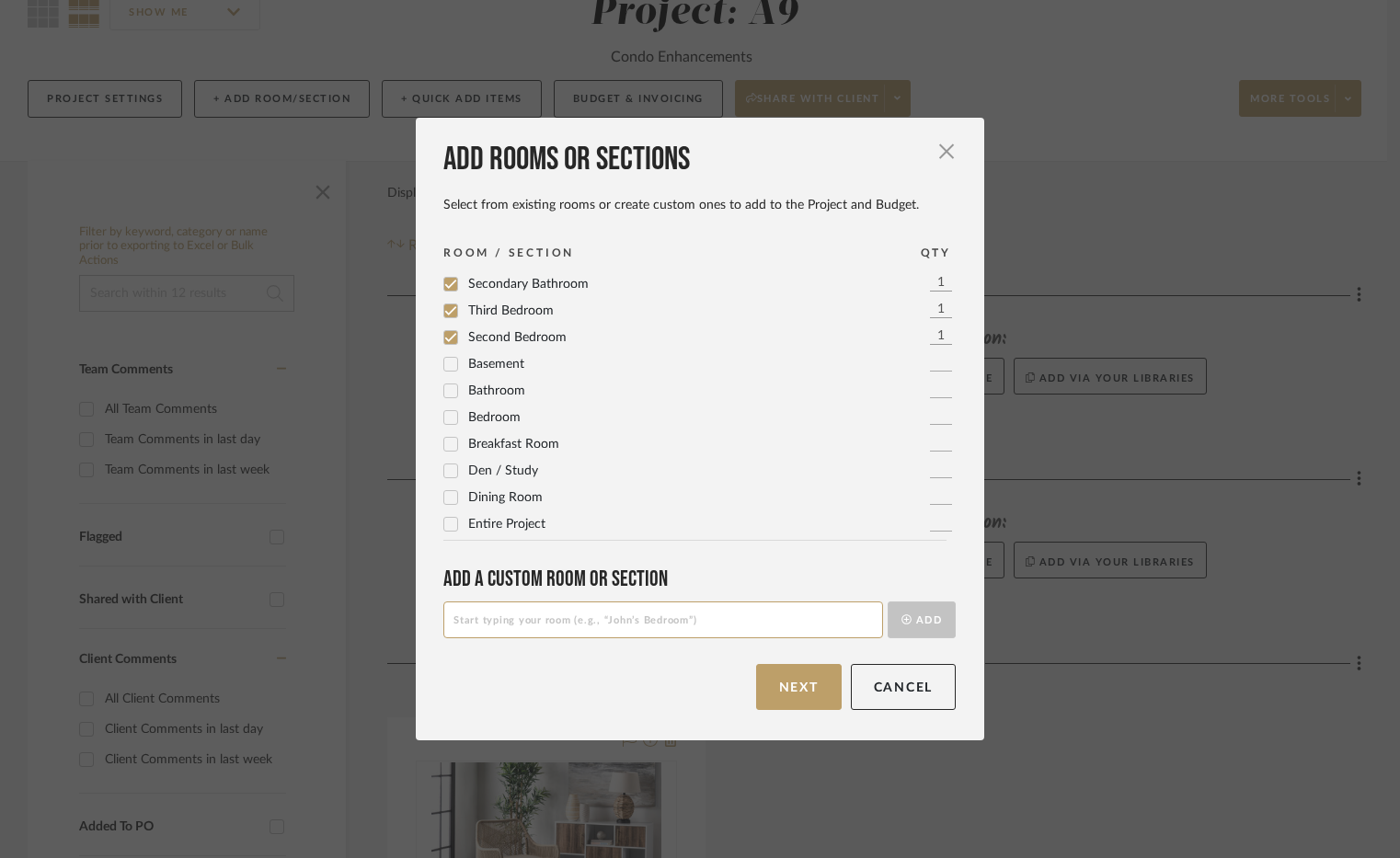 click at bounding box center [663, 620] 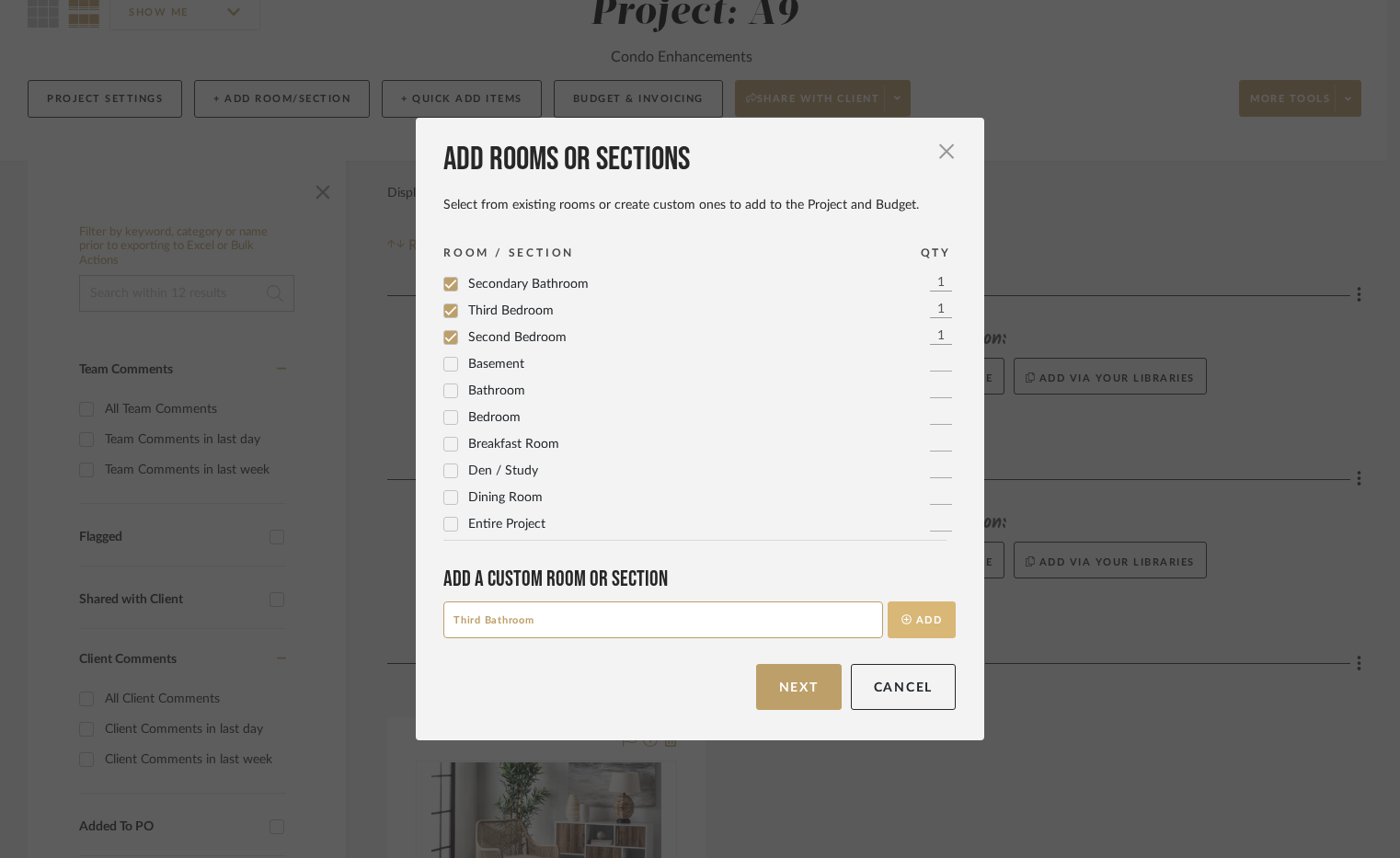 type on "Third Bathroom" 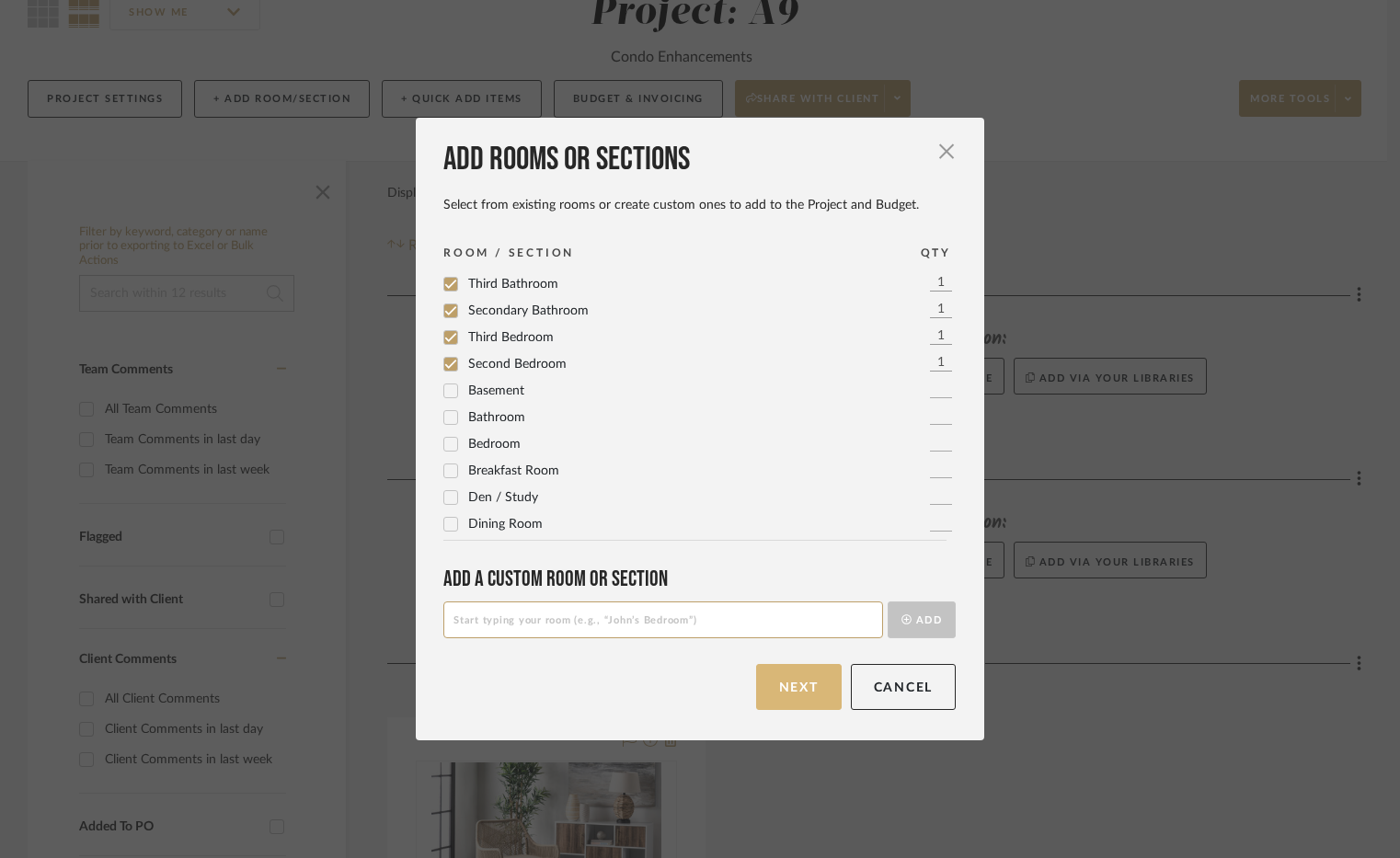 click on "Next" at bounding box center (798, 687) 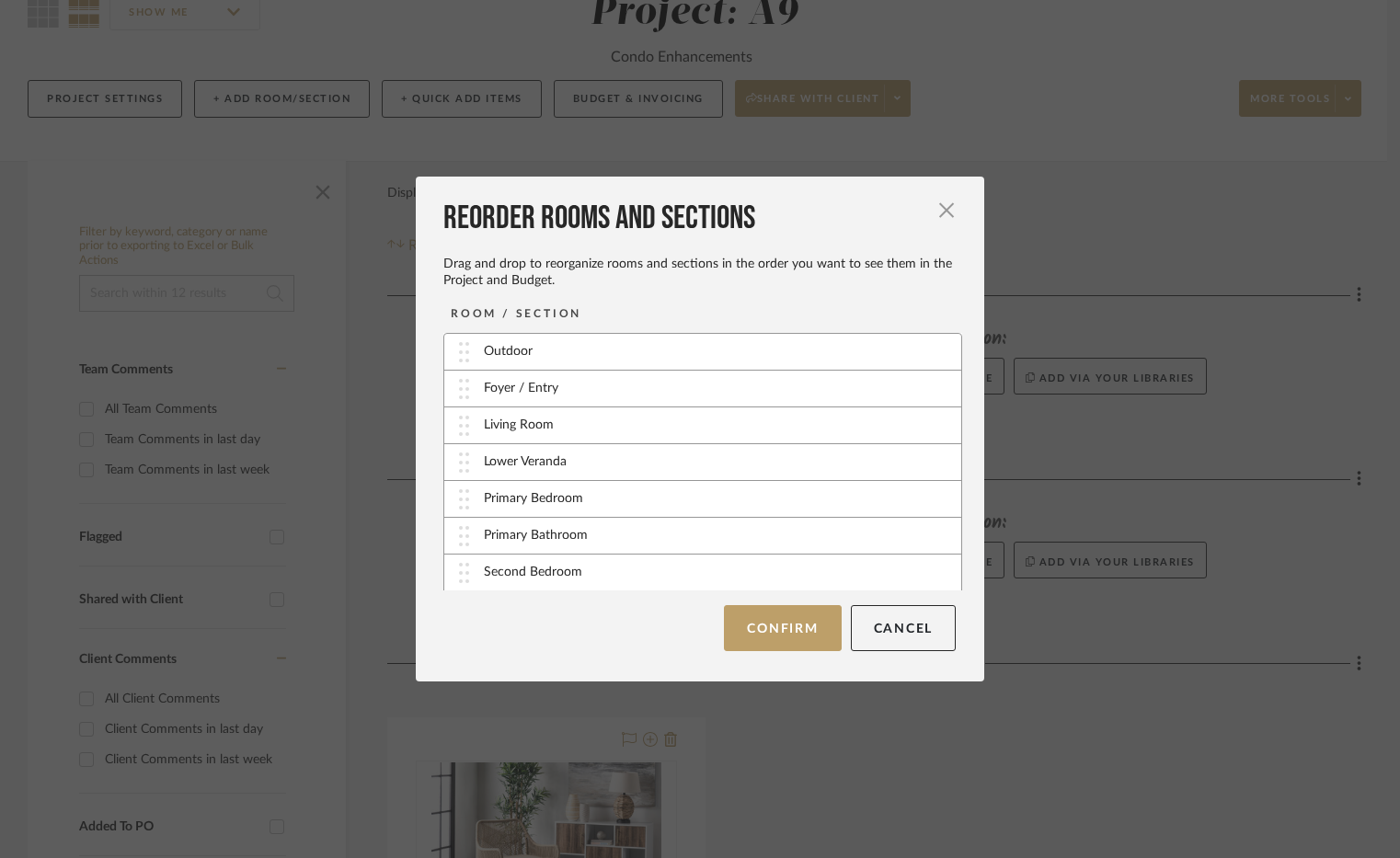 scroll, scrollTop: 92, scrollLeft: 0, axis: vertical 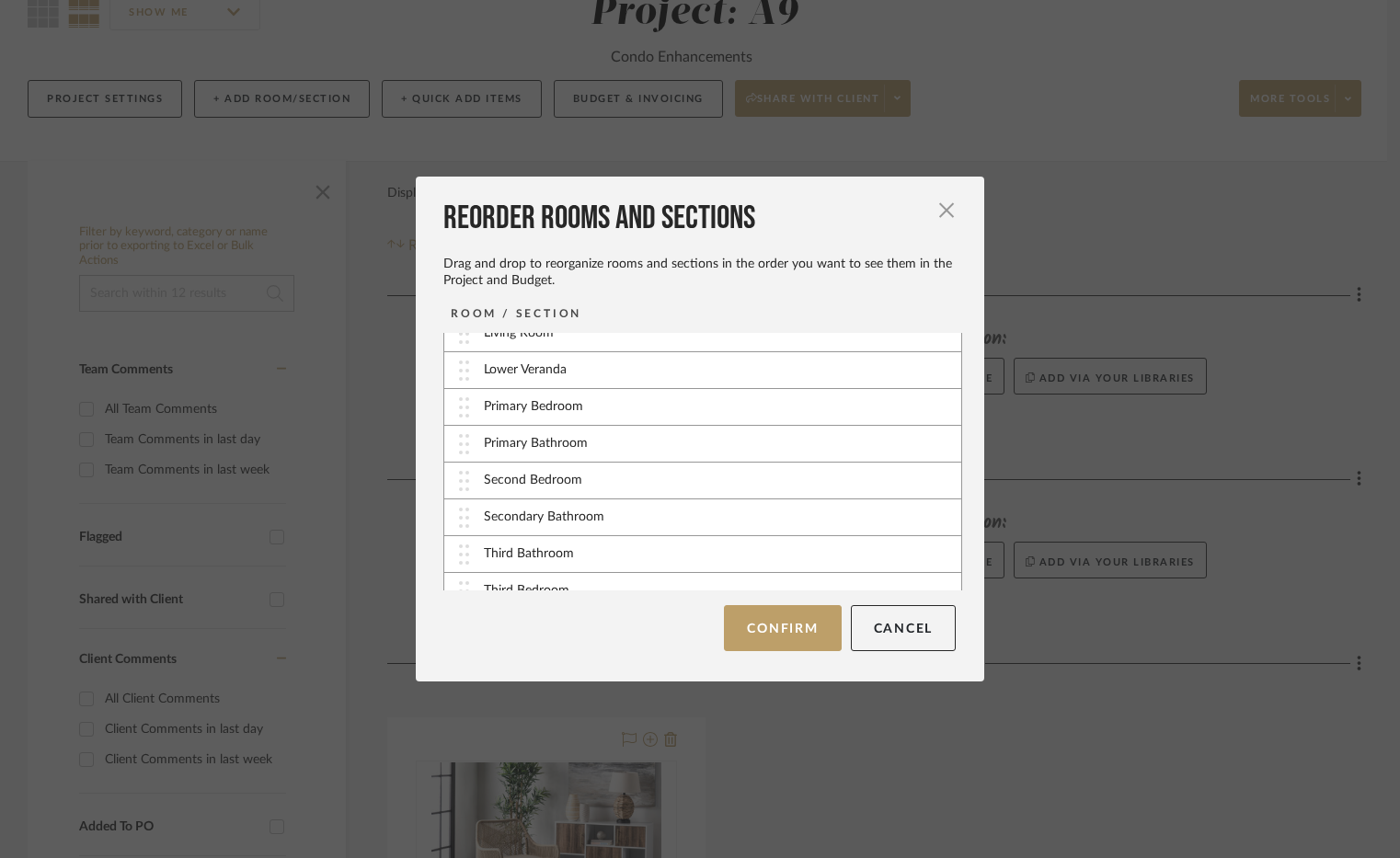 click on "Secondary Bathroom" at bounding box center (544, 517) 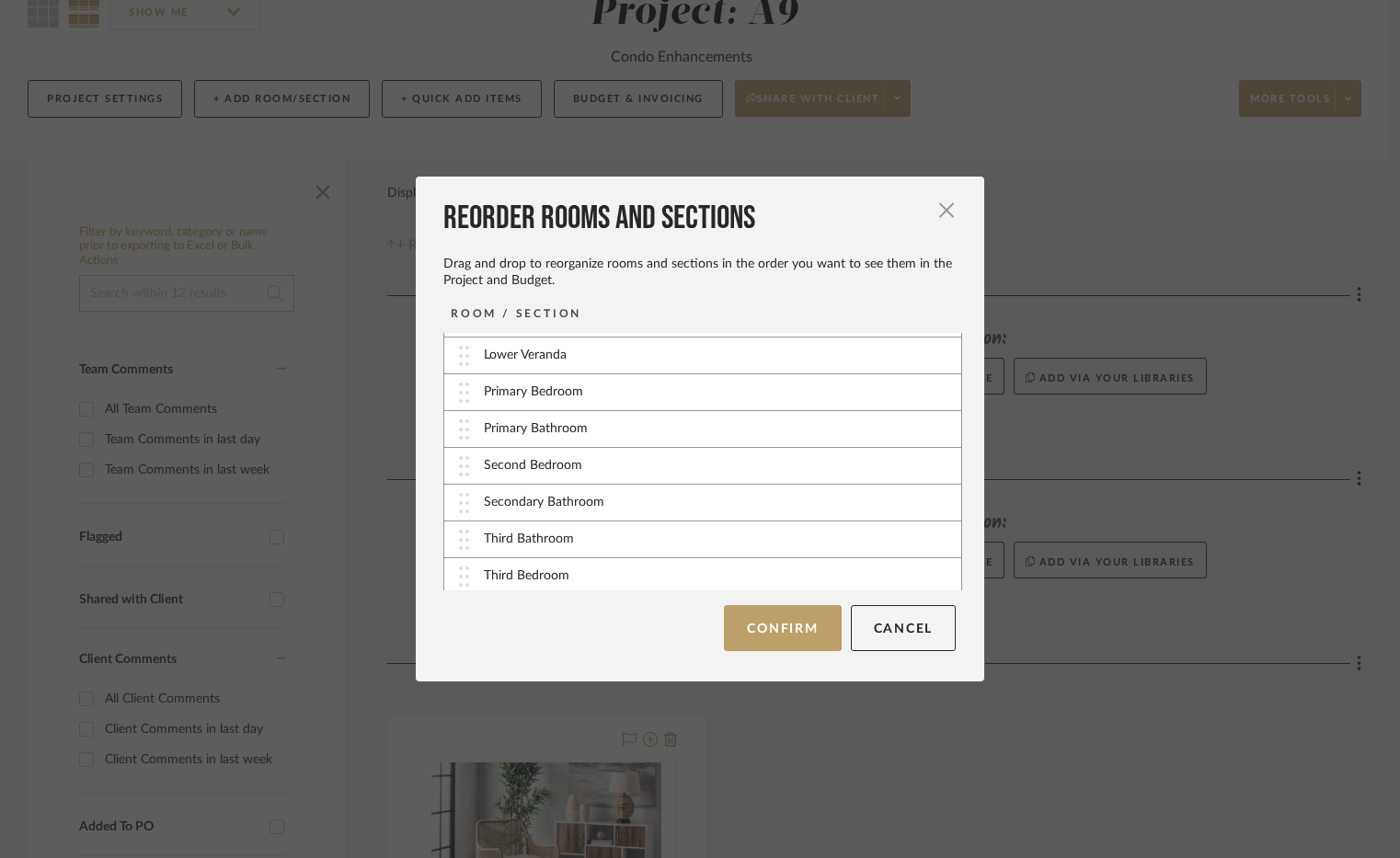 scroll, scrollTop: 111, scrollLeft: 0, axis: vertical 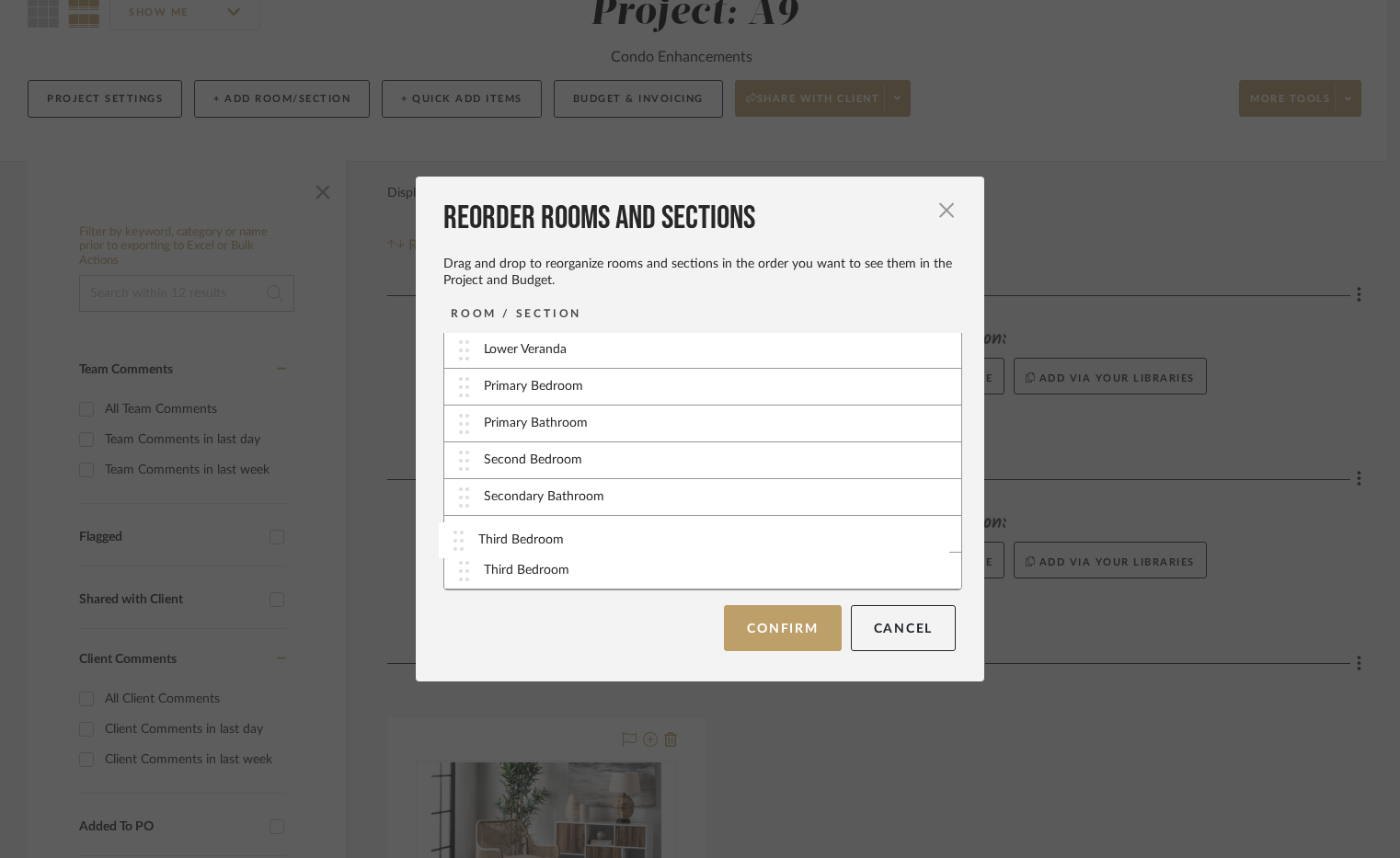 type 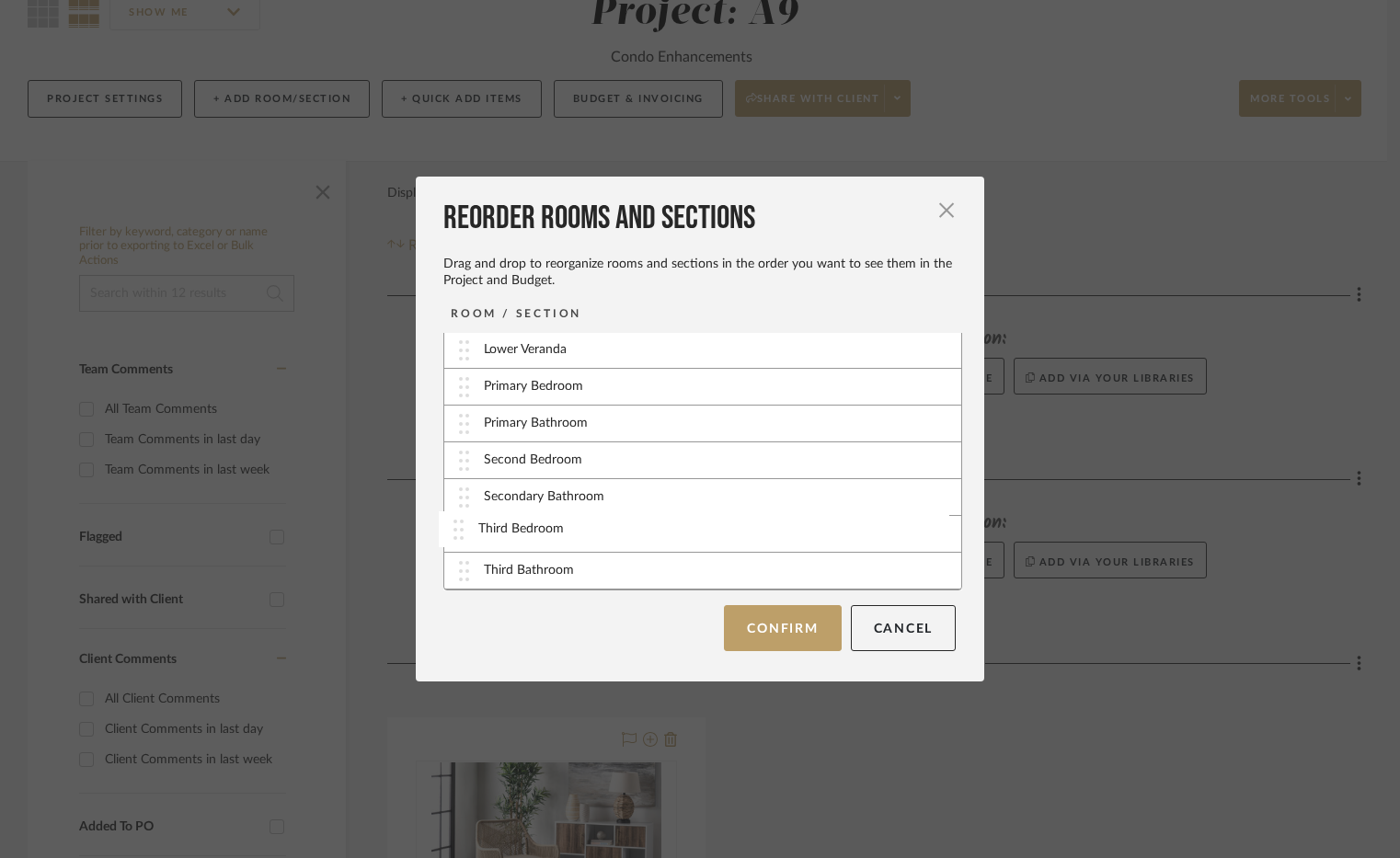 drag, startPoint x: 572, startPoint y: 578, endPoint x: 573, endPoint y: 536, distance: 42.011903 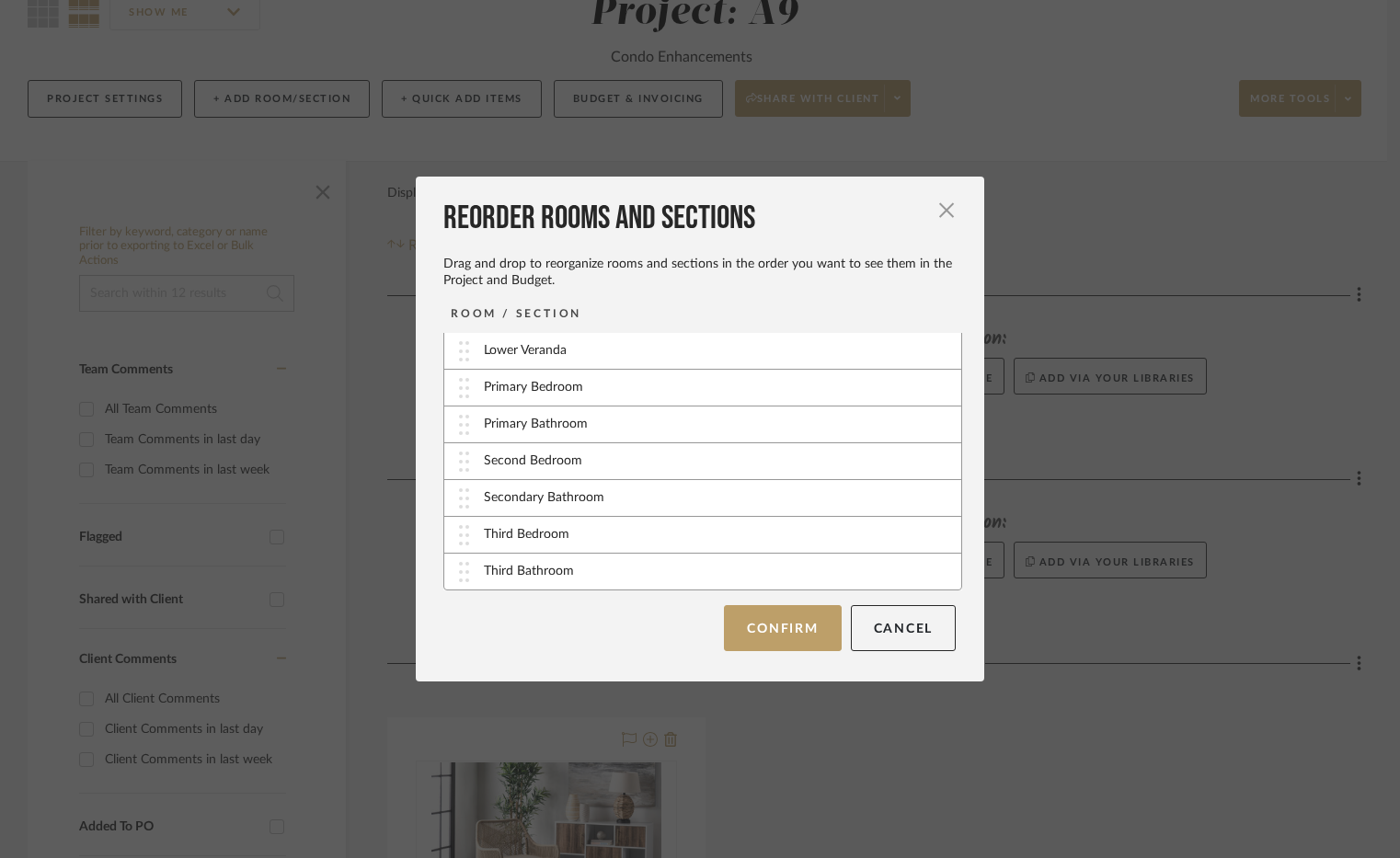 scroll, scrollTop: 111, scrollLeft: 0, axis: vertical 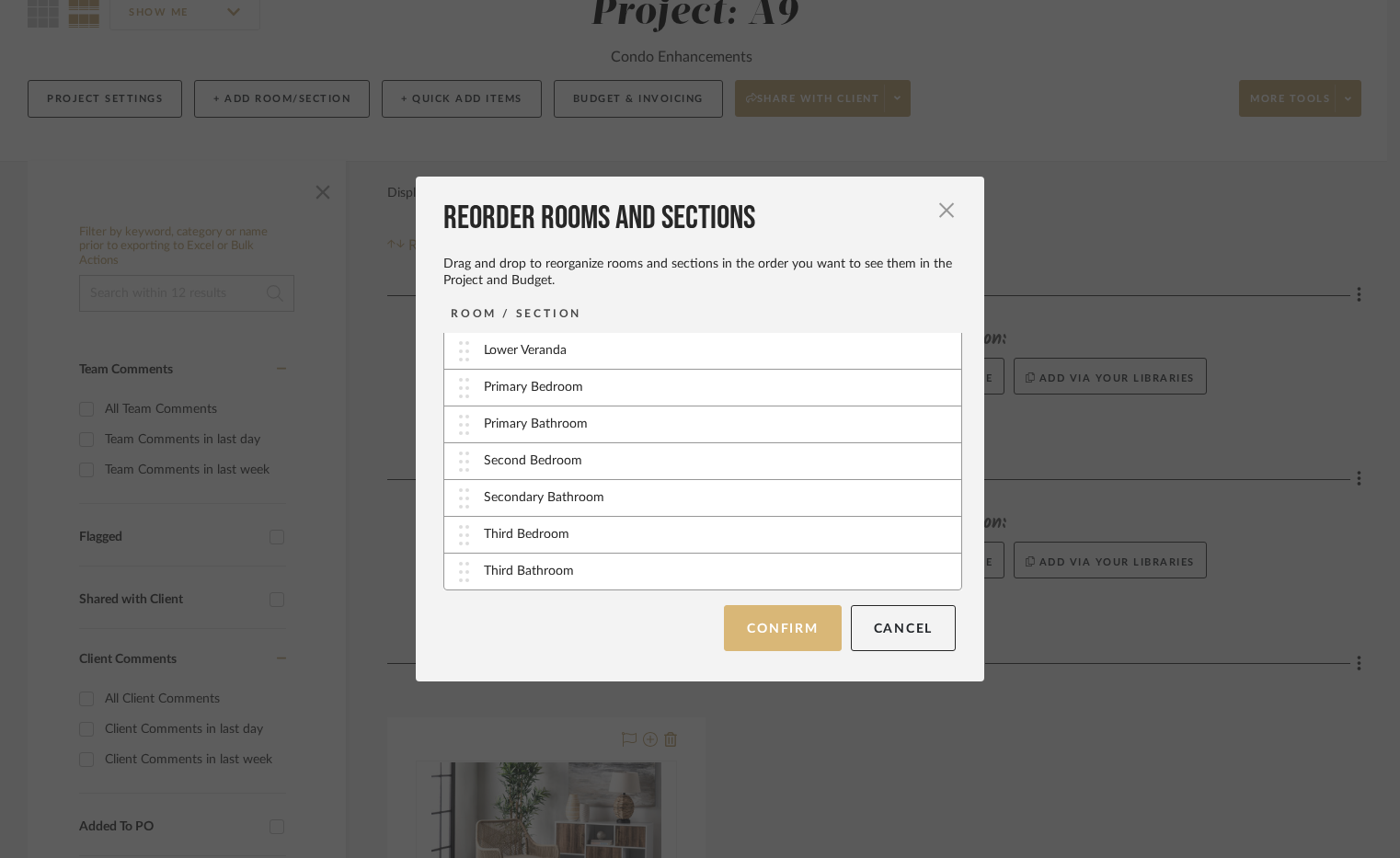 click on "Confirm" at bounding box center [782, 628] 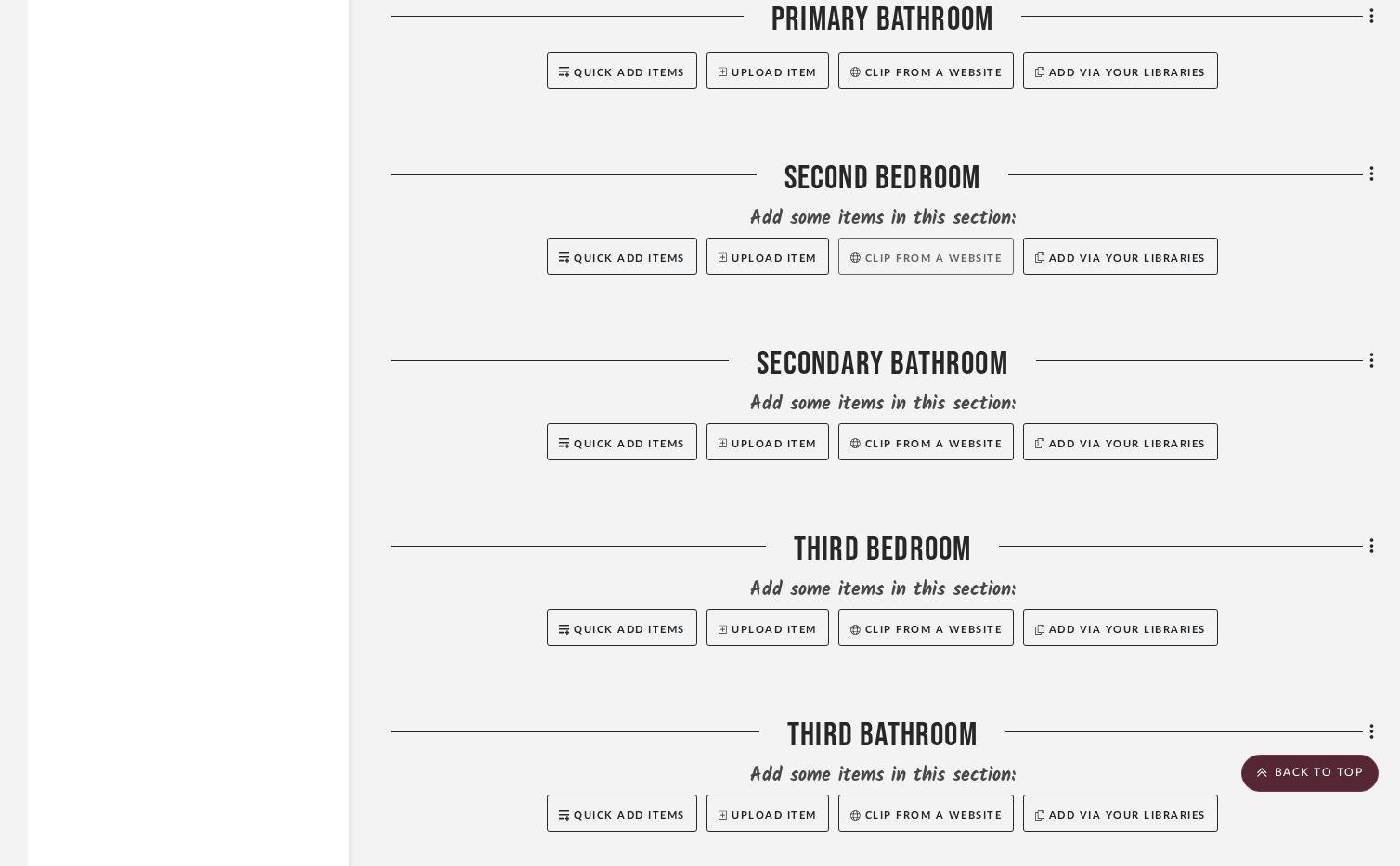 scroll, scrollTop: 5198, scrollLeft: 0, axis: vertical 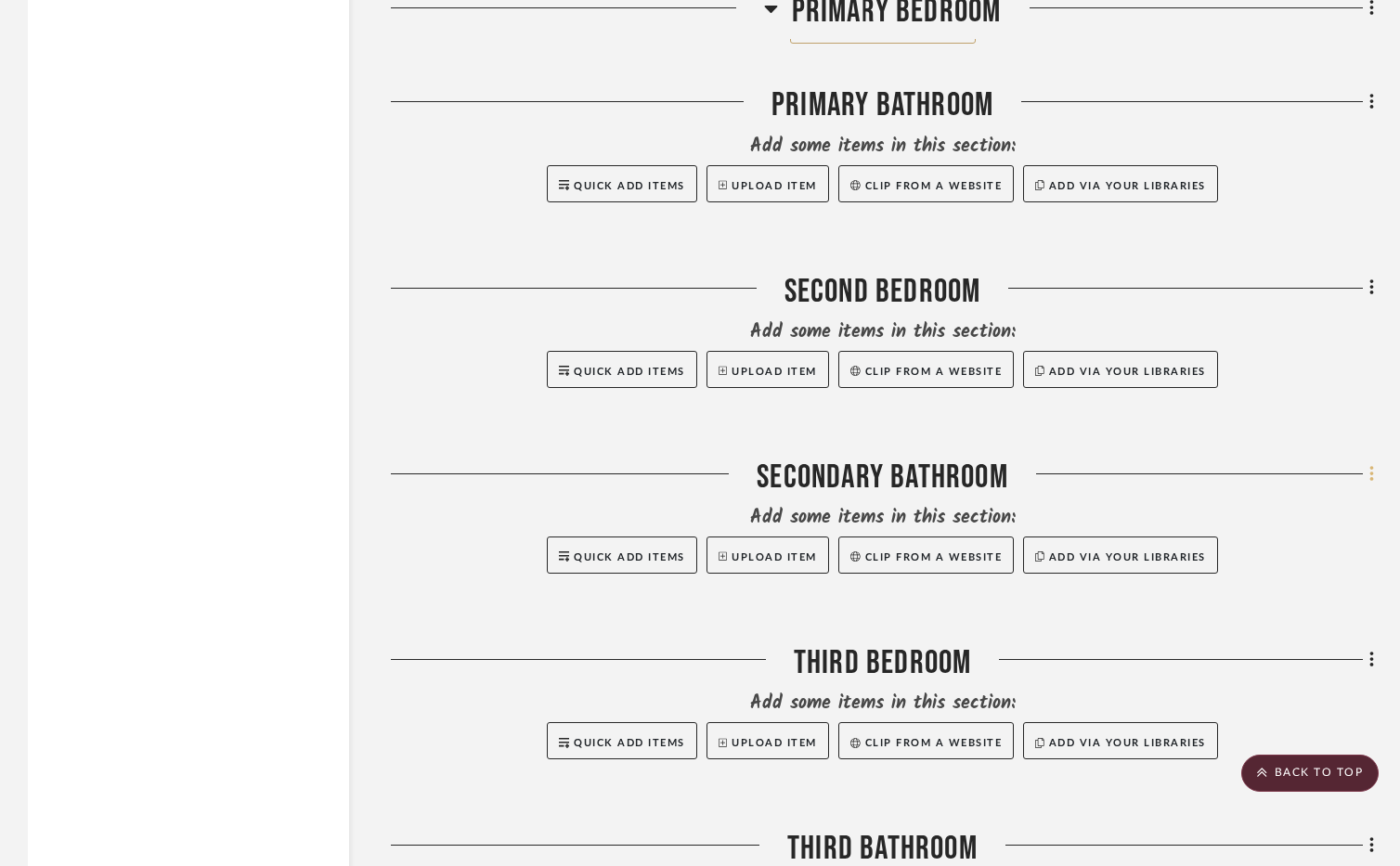 click 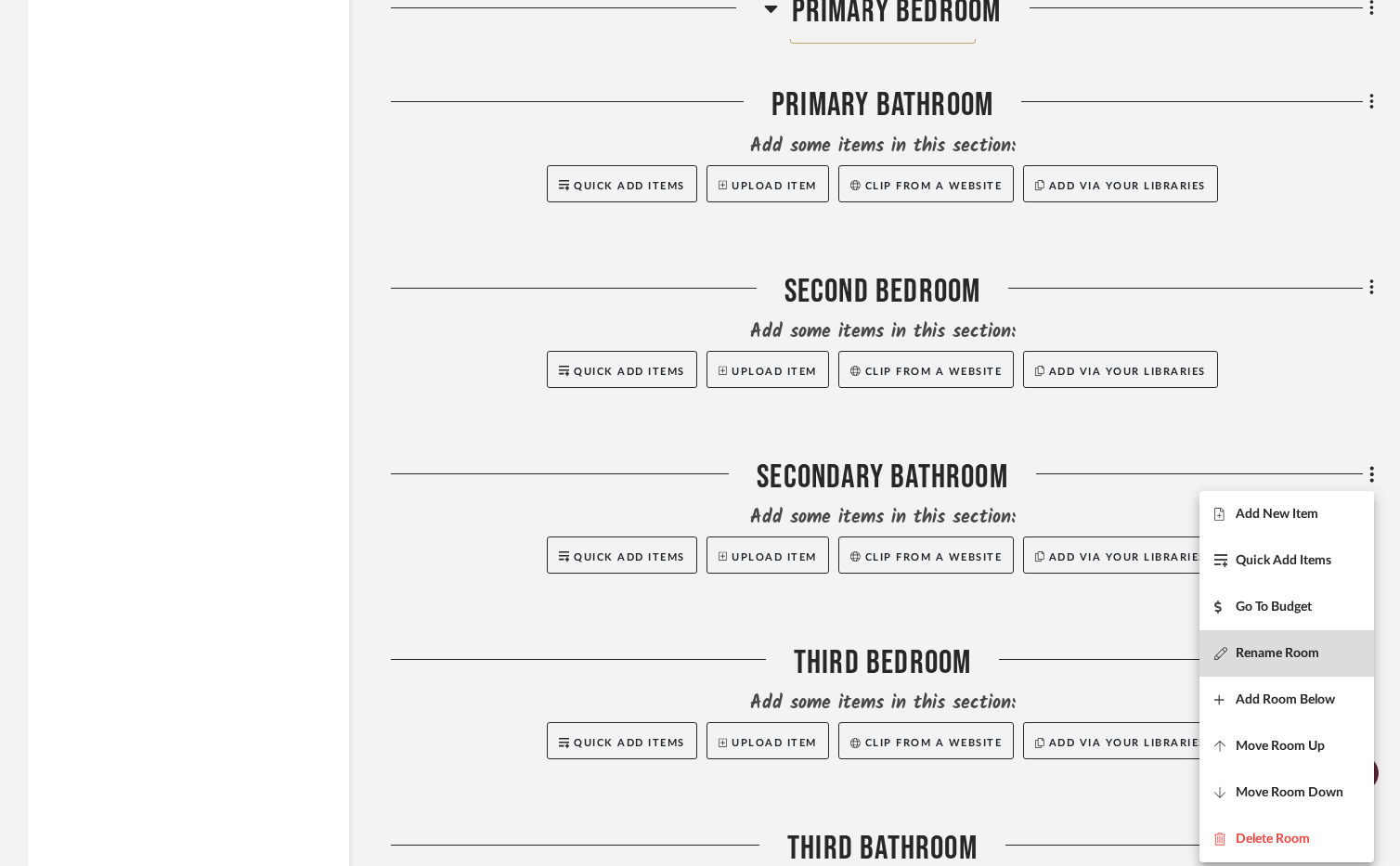 click on "Rename Room" at bounding box center [1287, 653] 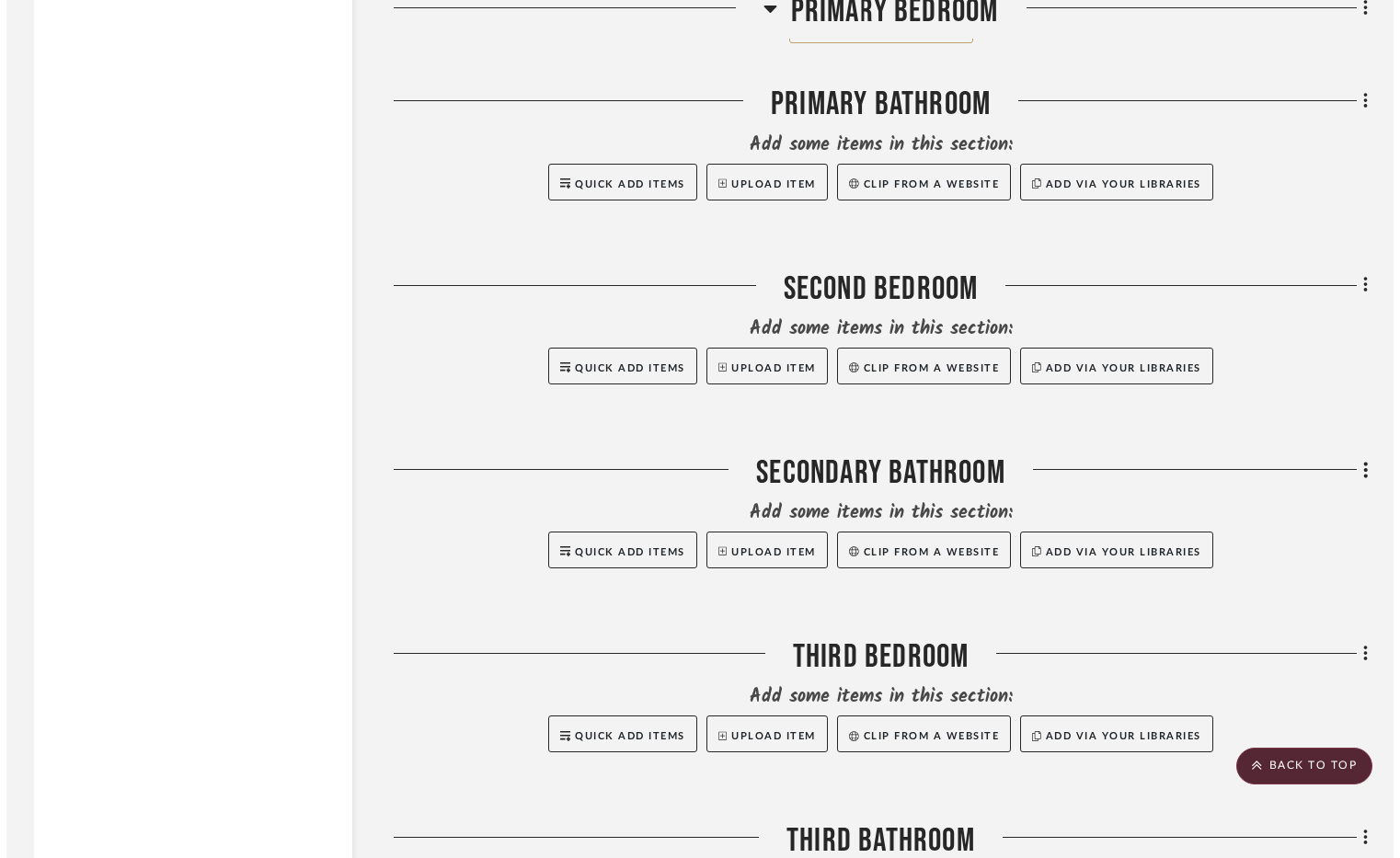 scroll, scrollTop: 0, scrollLeft: 0, axis: both 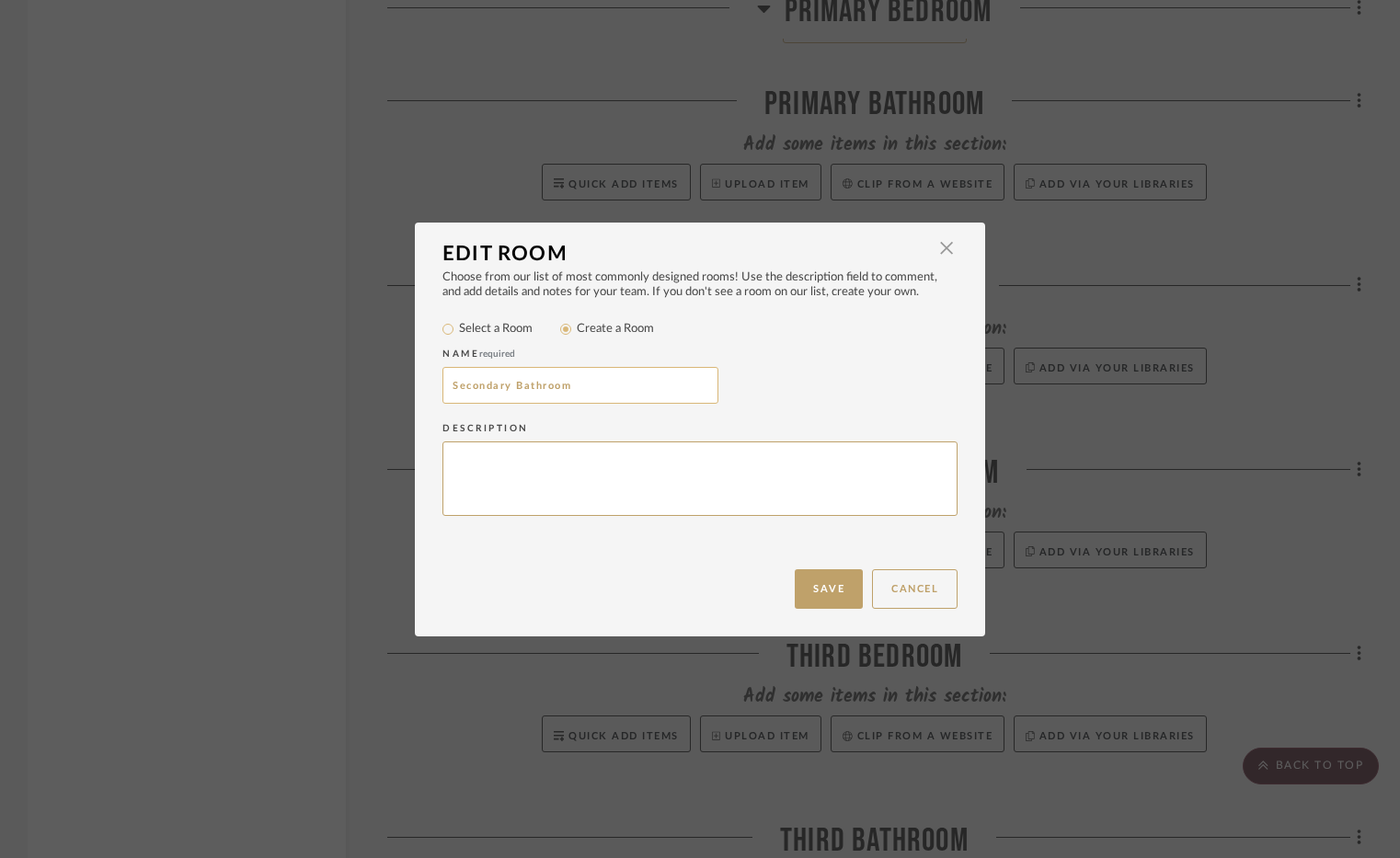 click on "Secondary Bathroom" at bounding box center [580, 385] 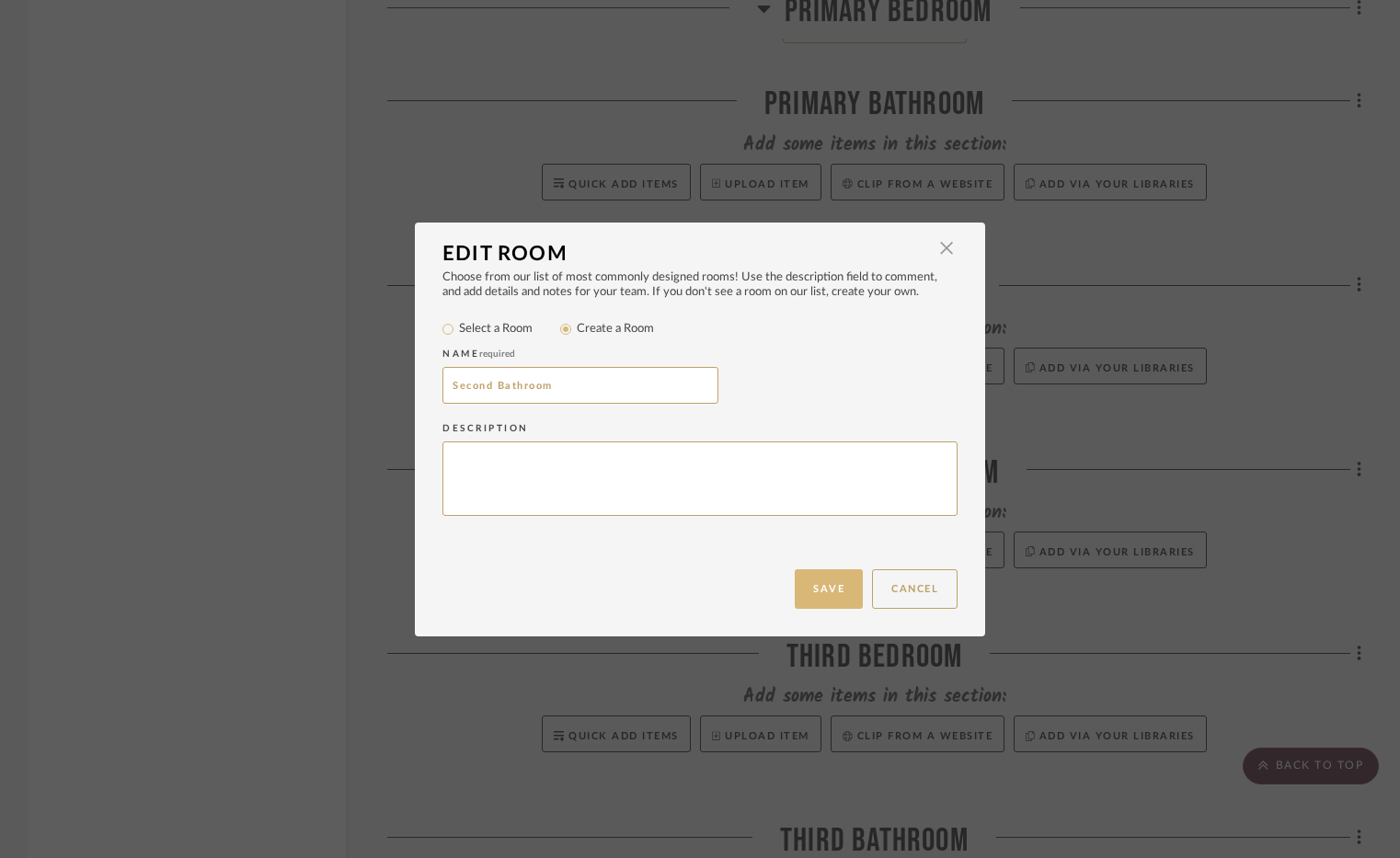 type on "Second Bathroom" 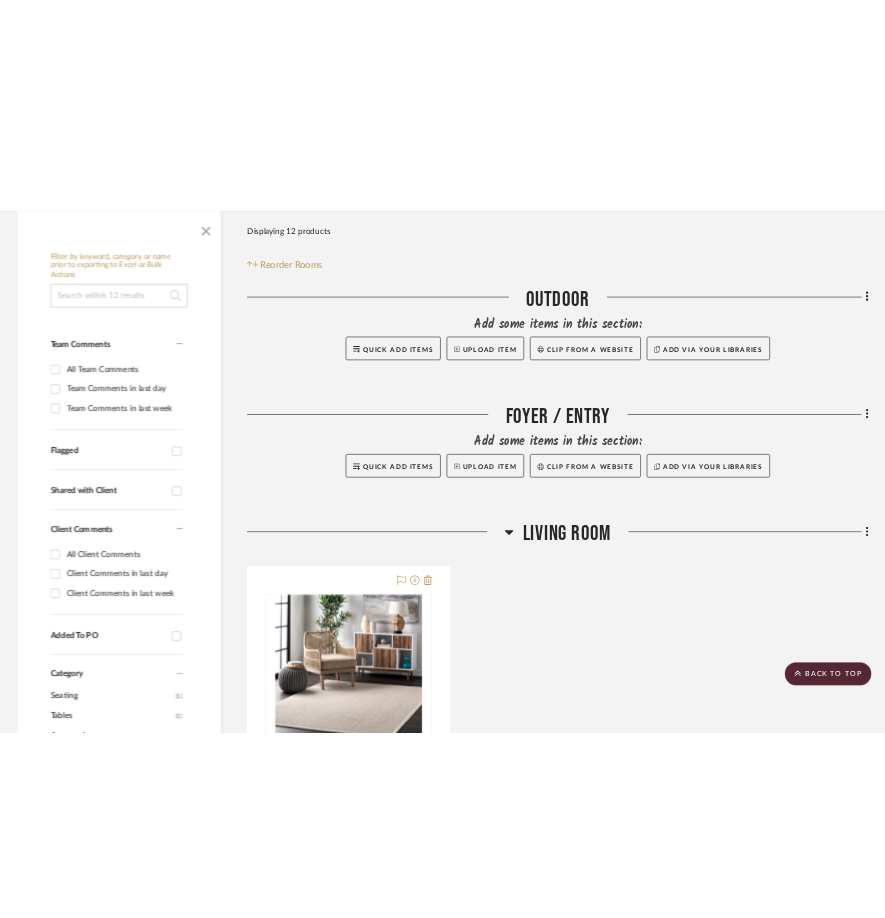 scroll, scrollTop: 300, scrollLeft: 0, axis: vertical 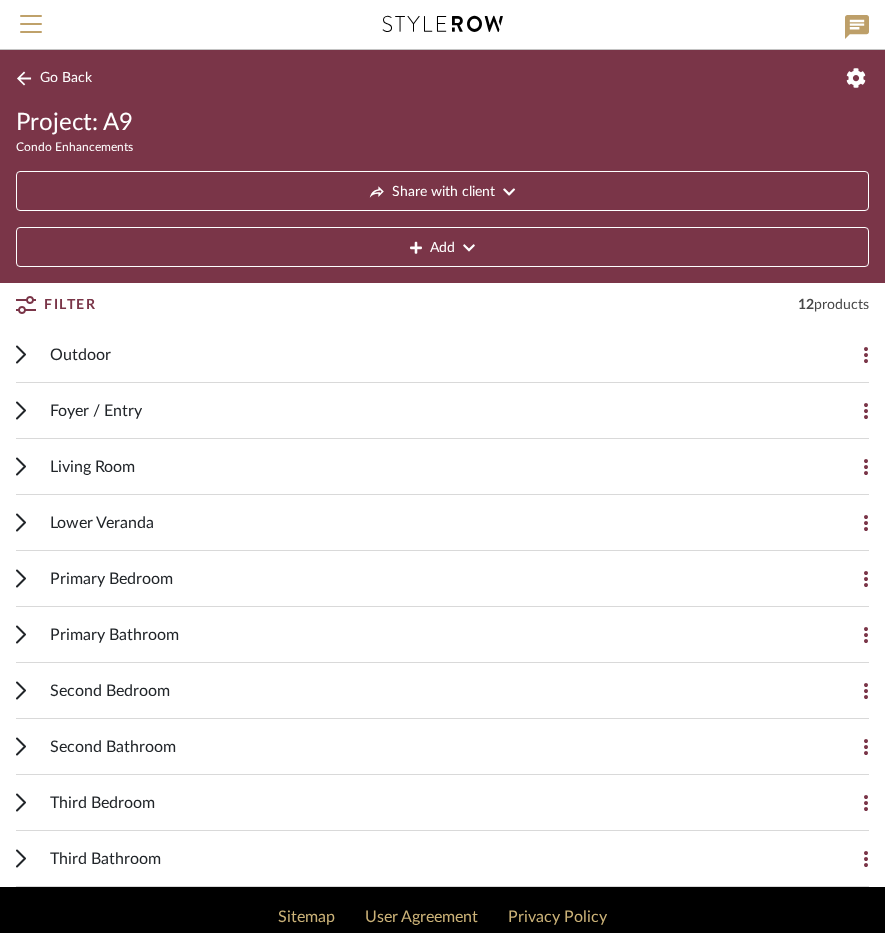click at bounding box center (442, 24) 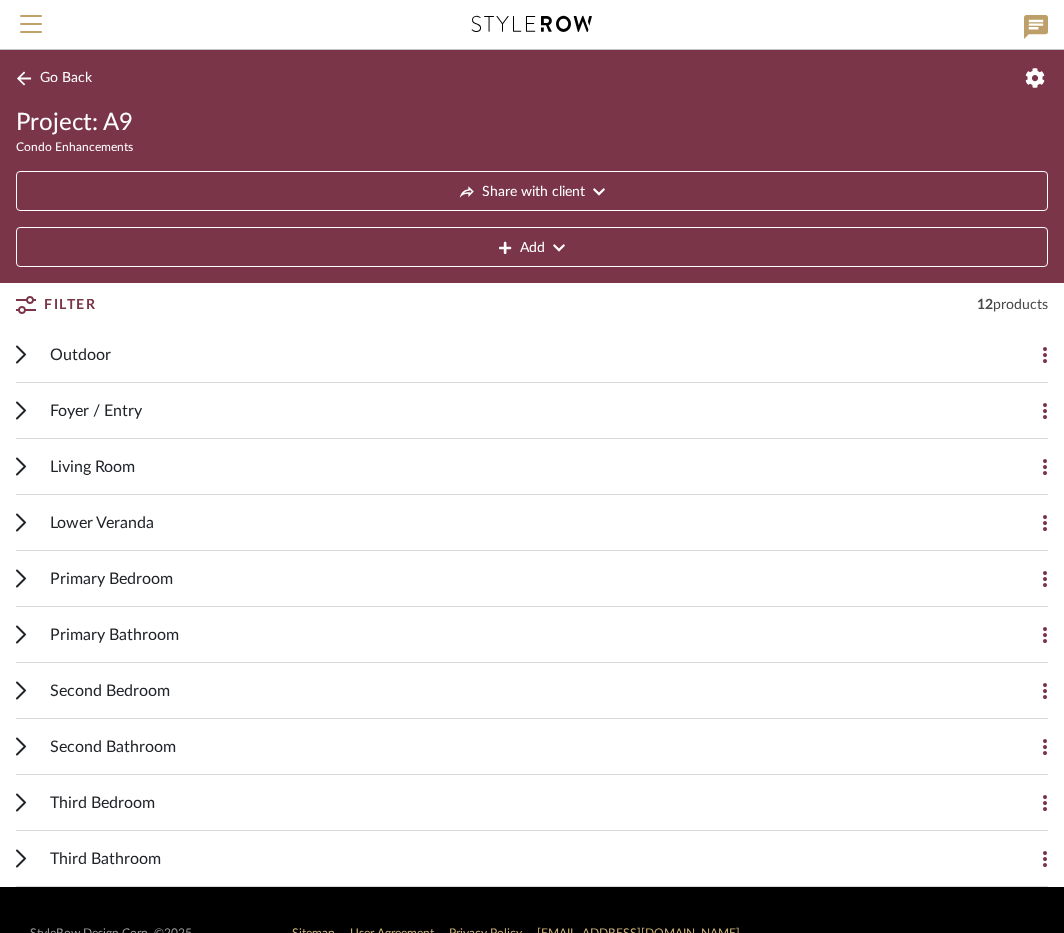 click on "Outdoor" at bounding box center (517, 354) 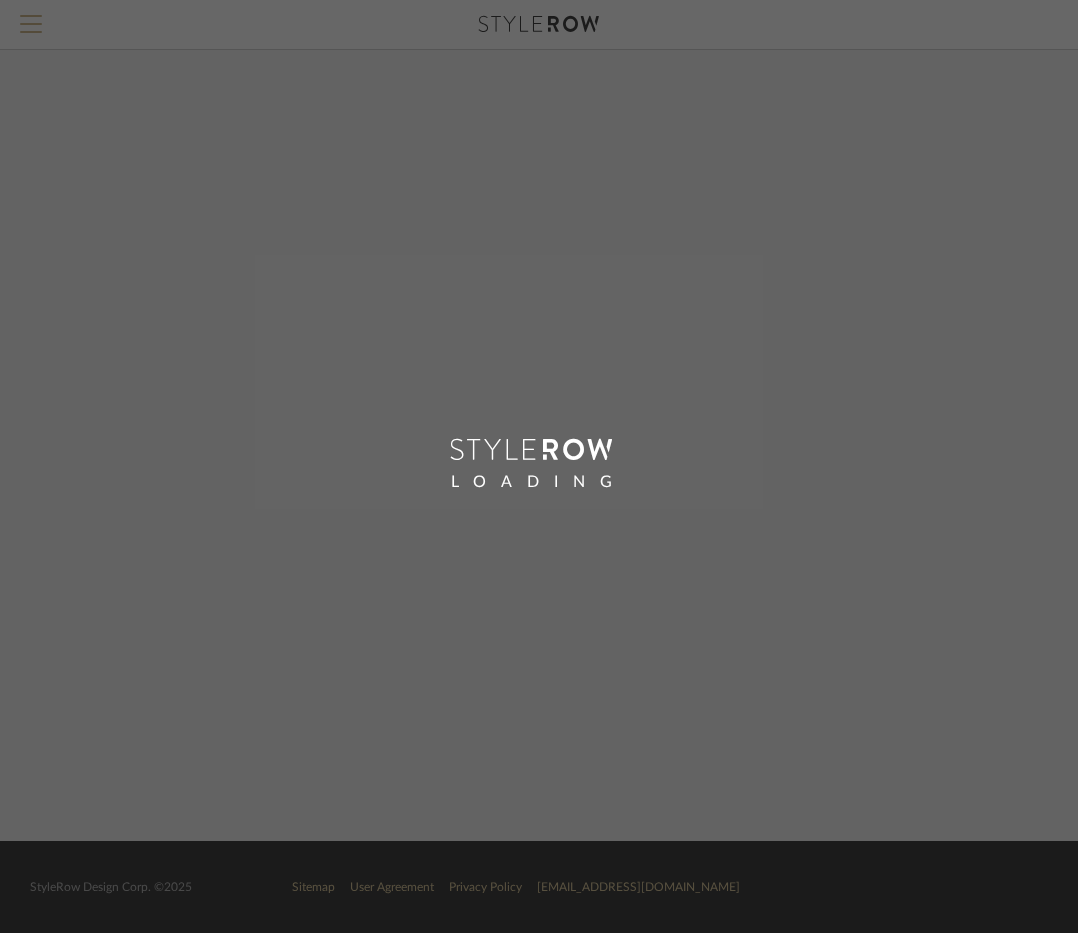 scroll, scrollTop: 0, scrollLeft: 0, axis: both 